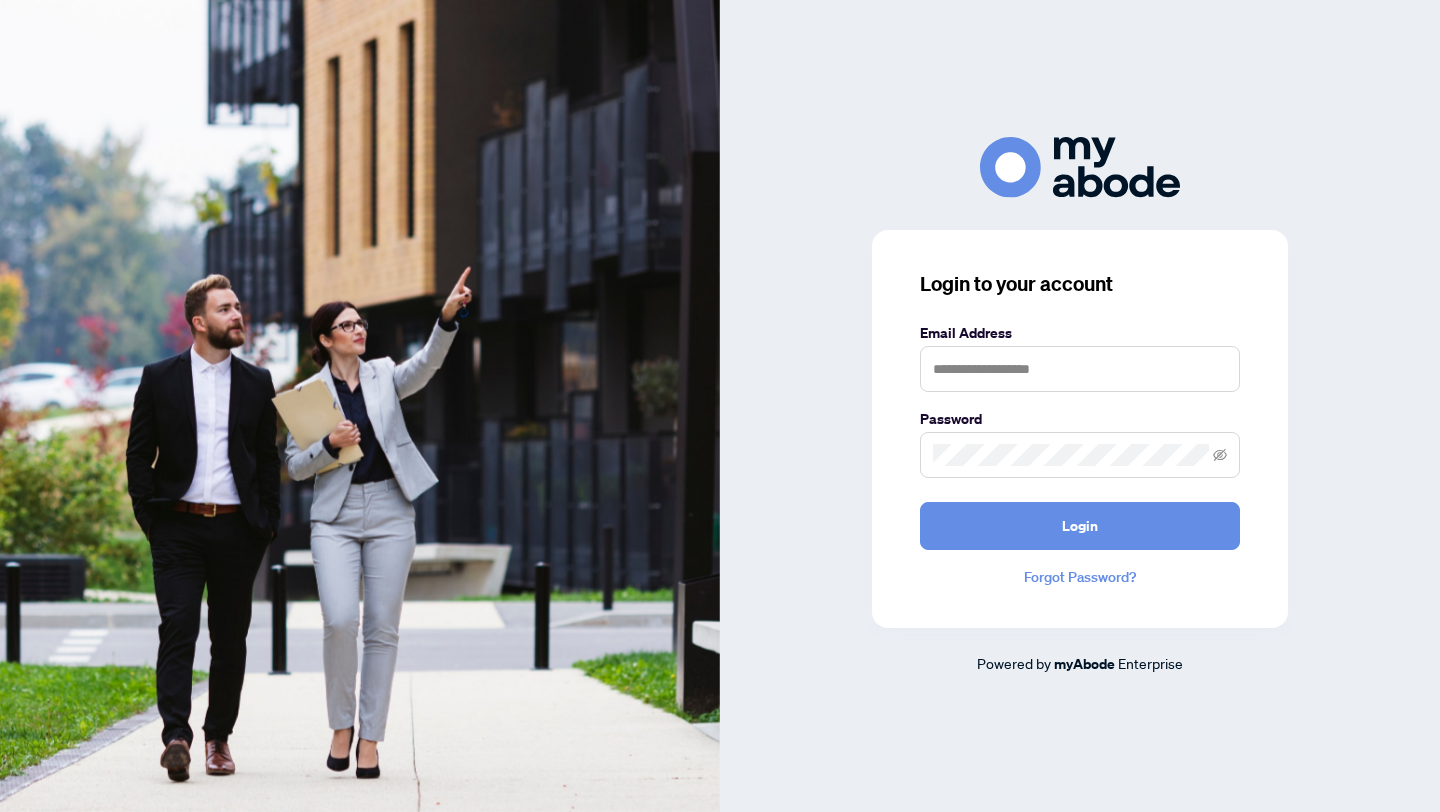 scroll, scrollTop: 0, scrollLeft: 0, axis: both 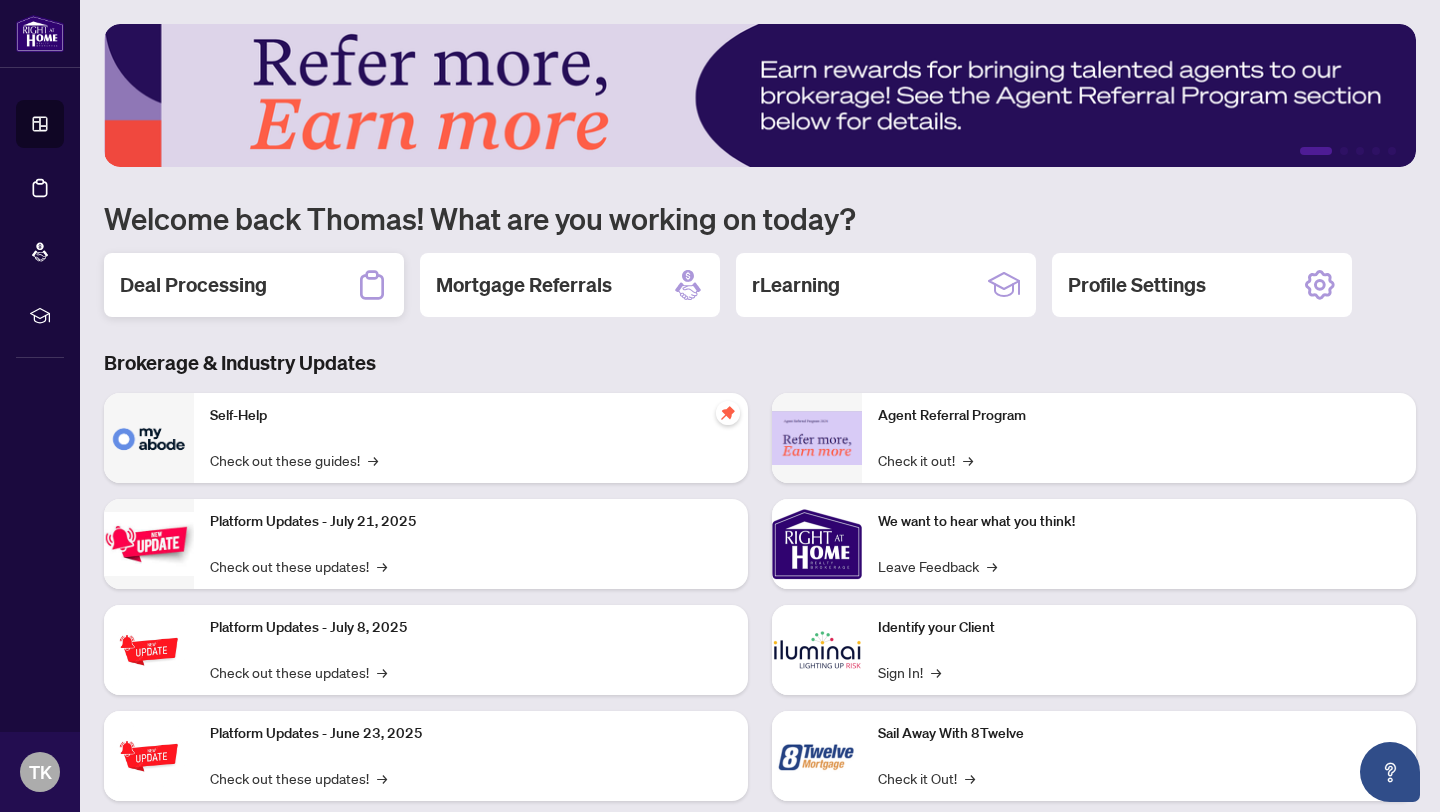 click on "Deal Processing" at bounding box center (193, 285) 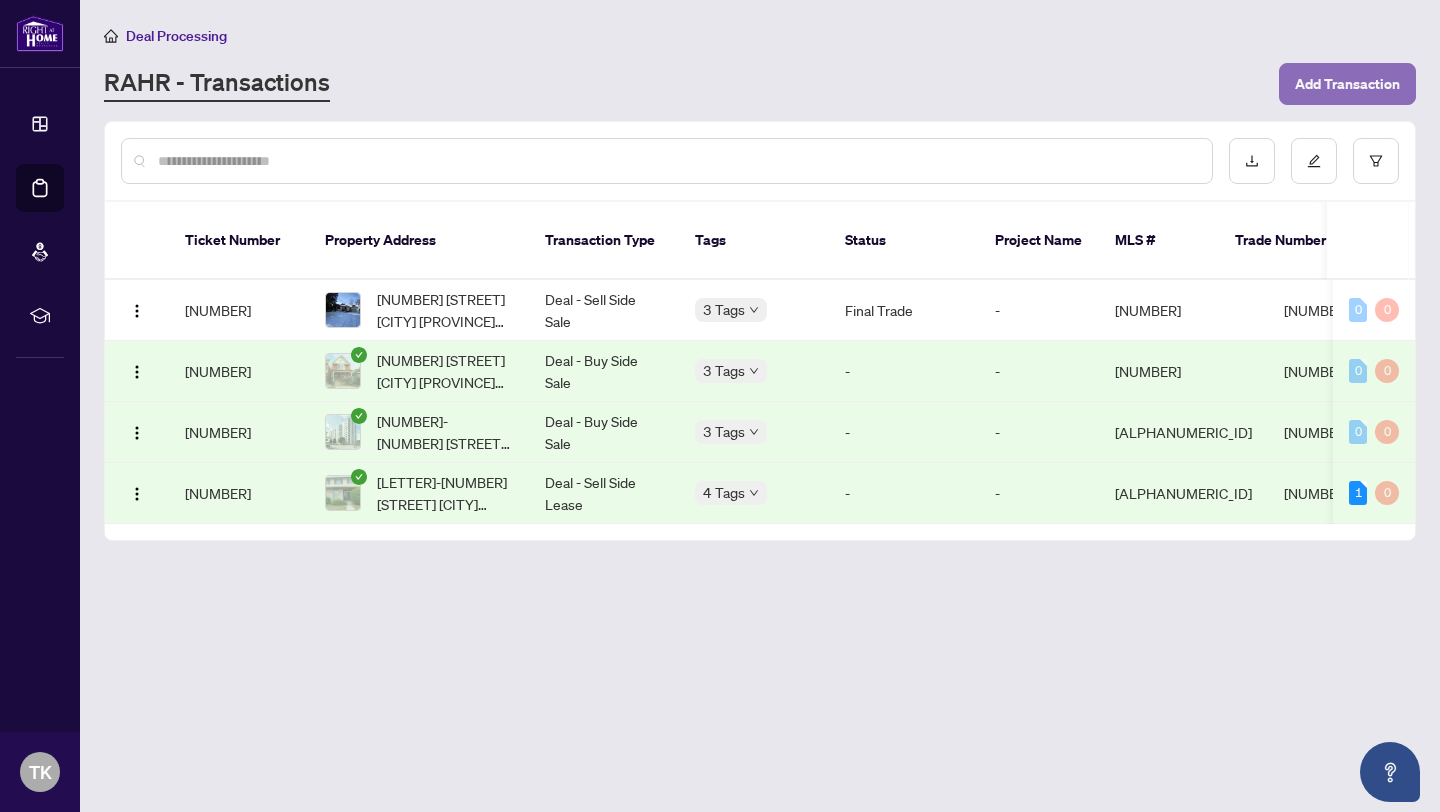 click on "Add Transaction" at bounding box center (1347, 84) 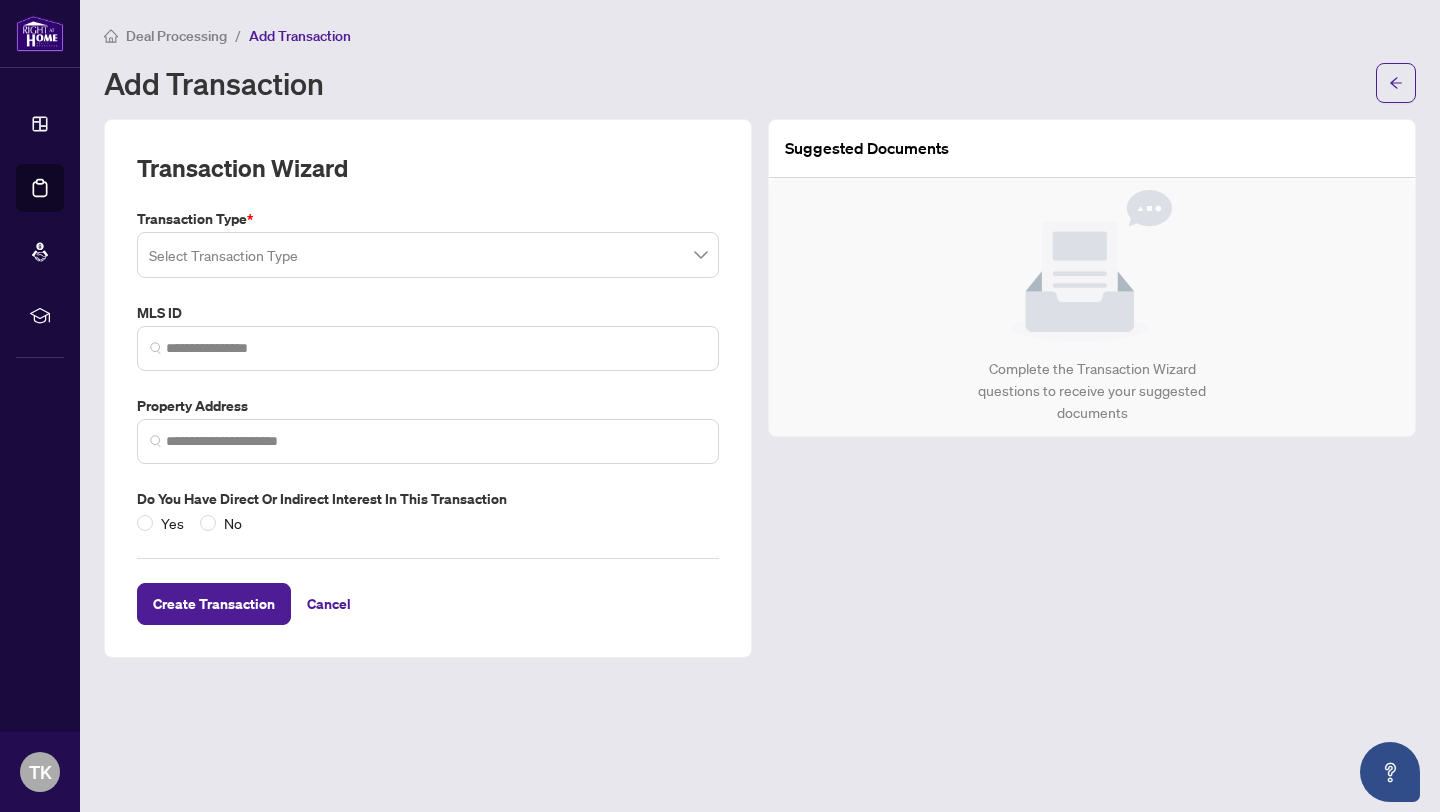 click at bounding box center (428, 255) 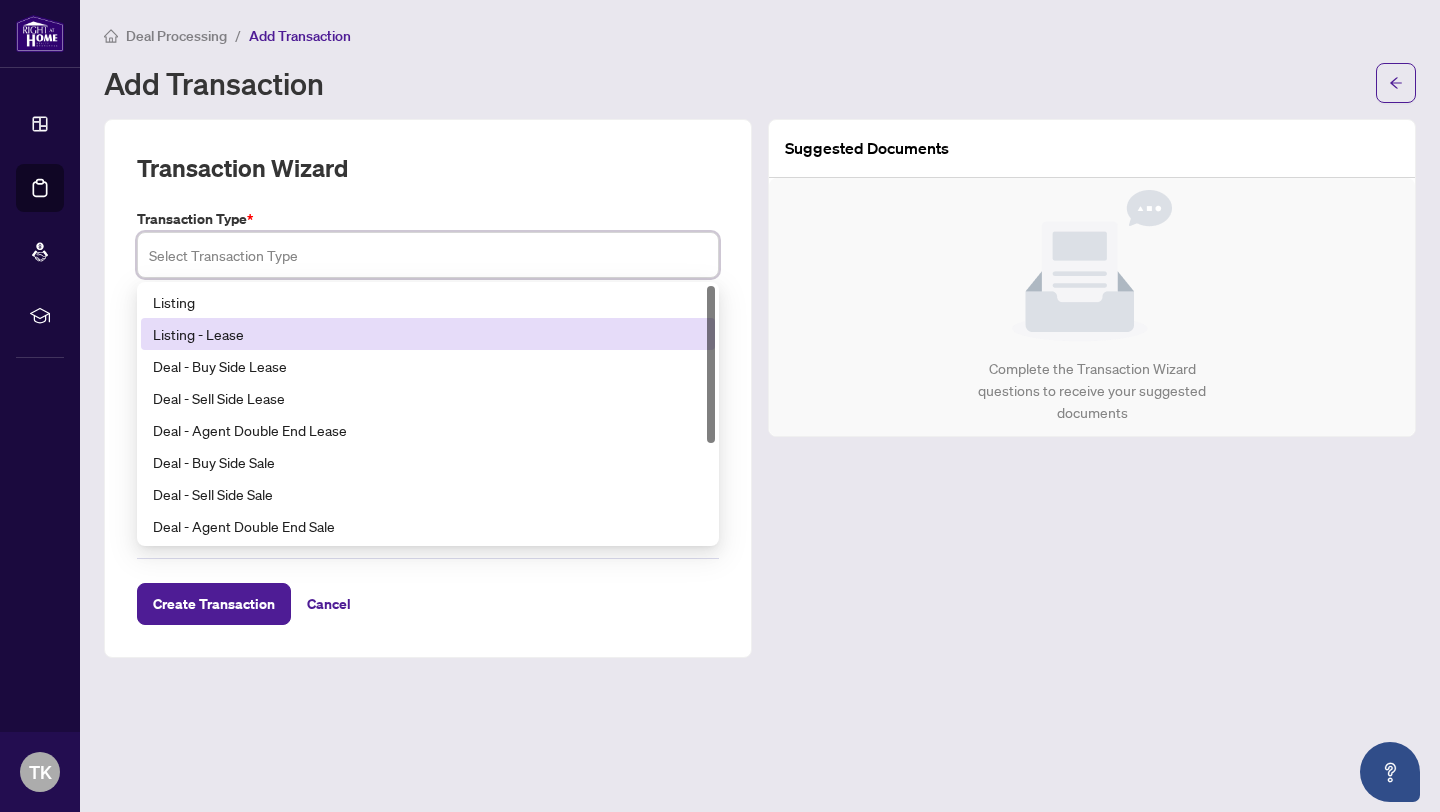 click on "Listing - Lease" at bounding box center [428, 334] 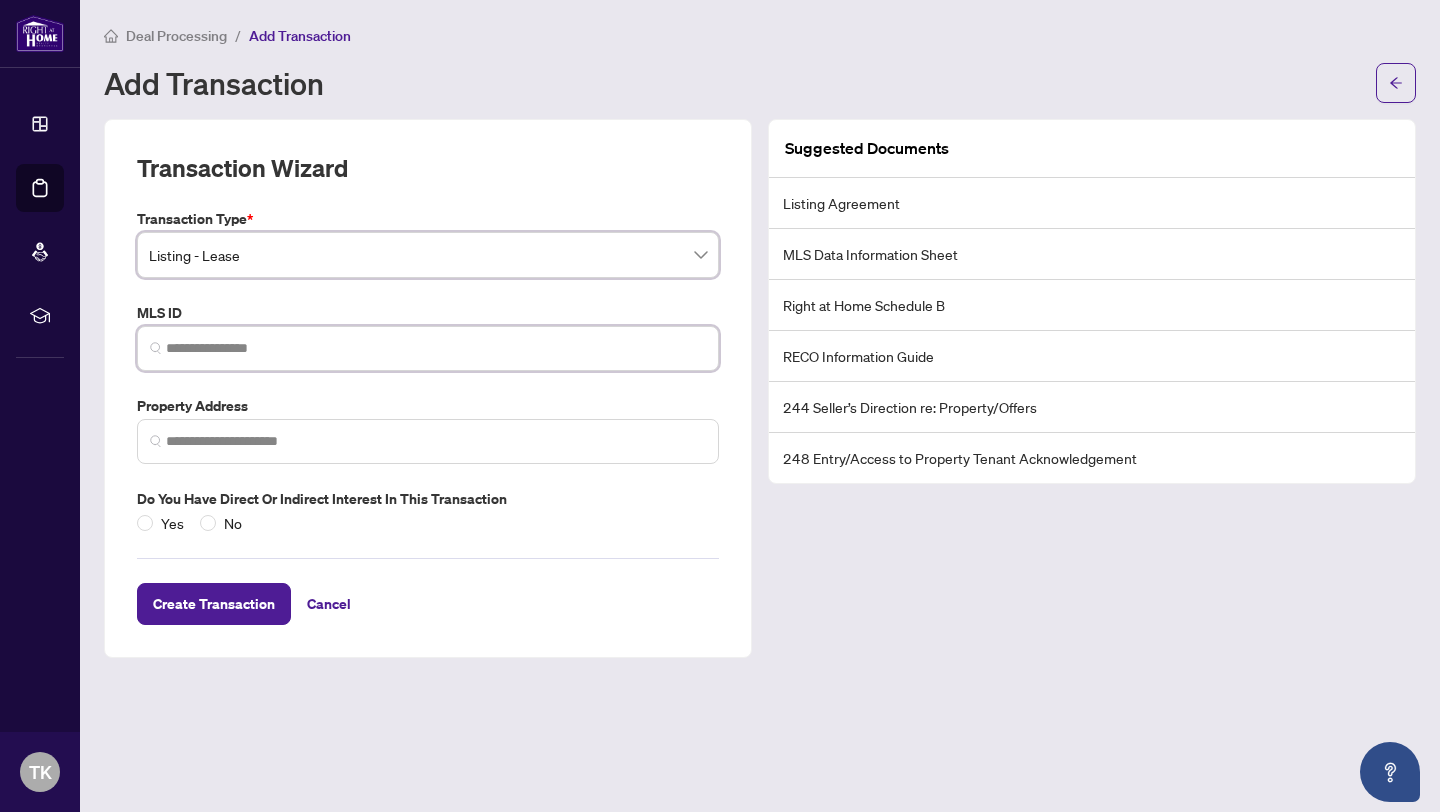 click at bounding box center (436, 348) 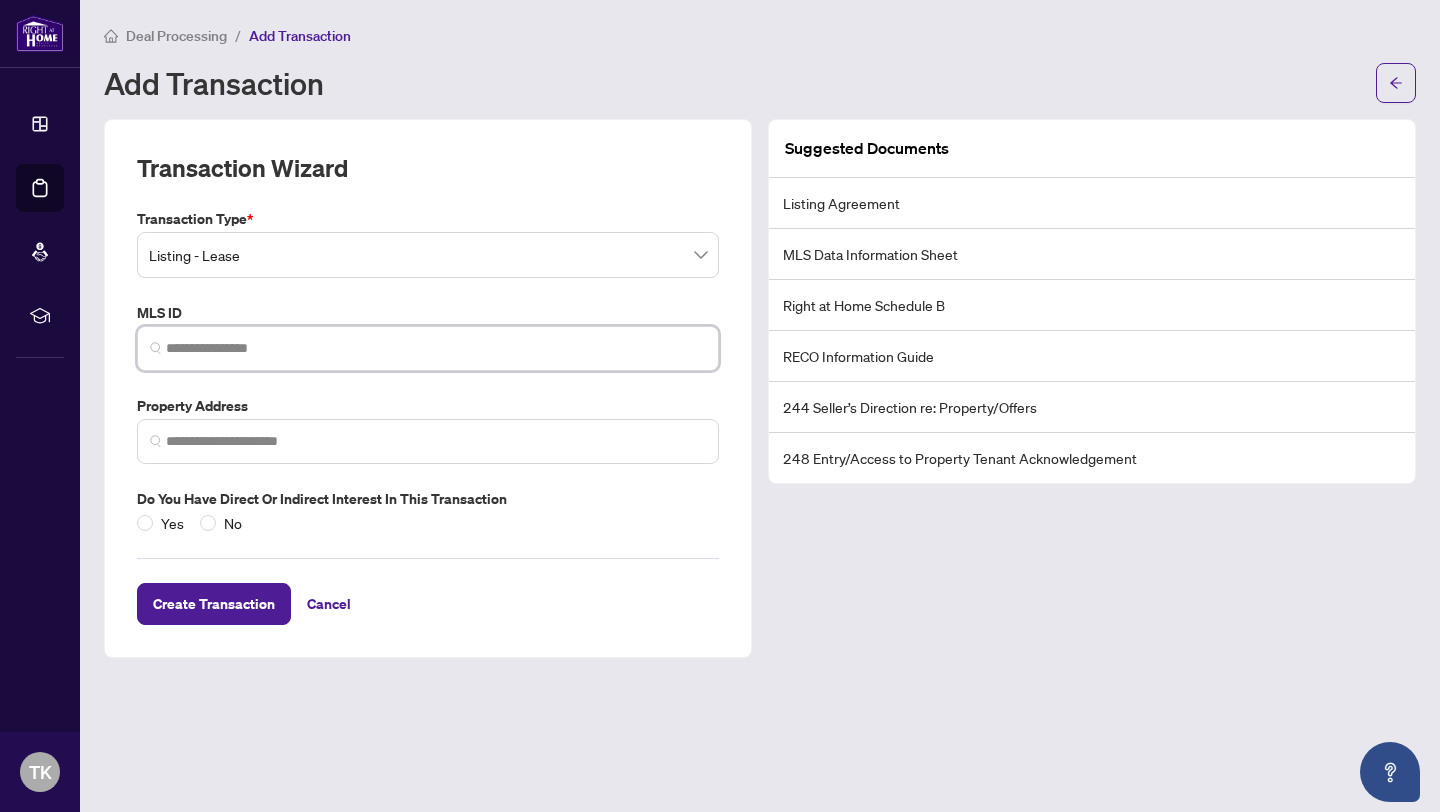 paste on "********" 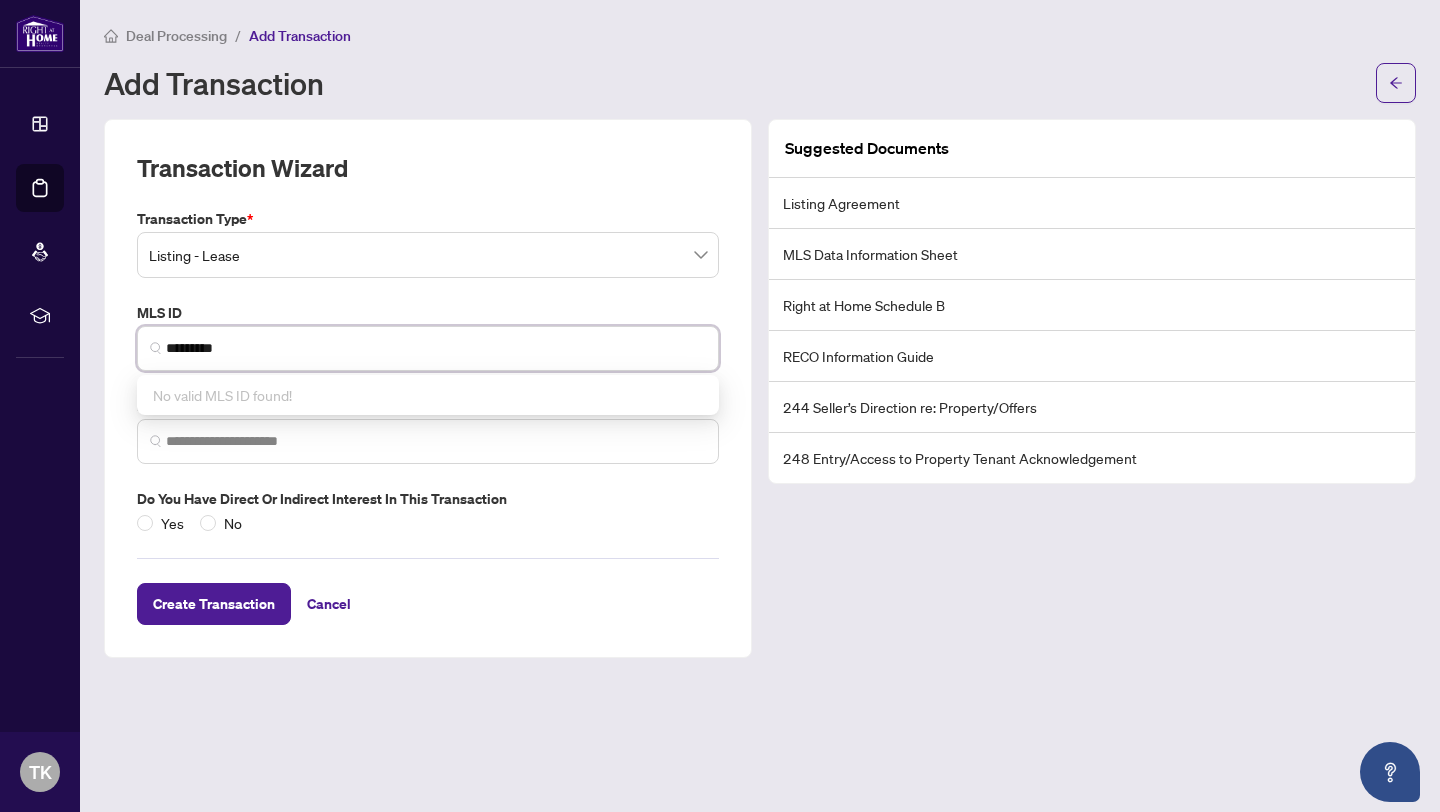 type on "********" 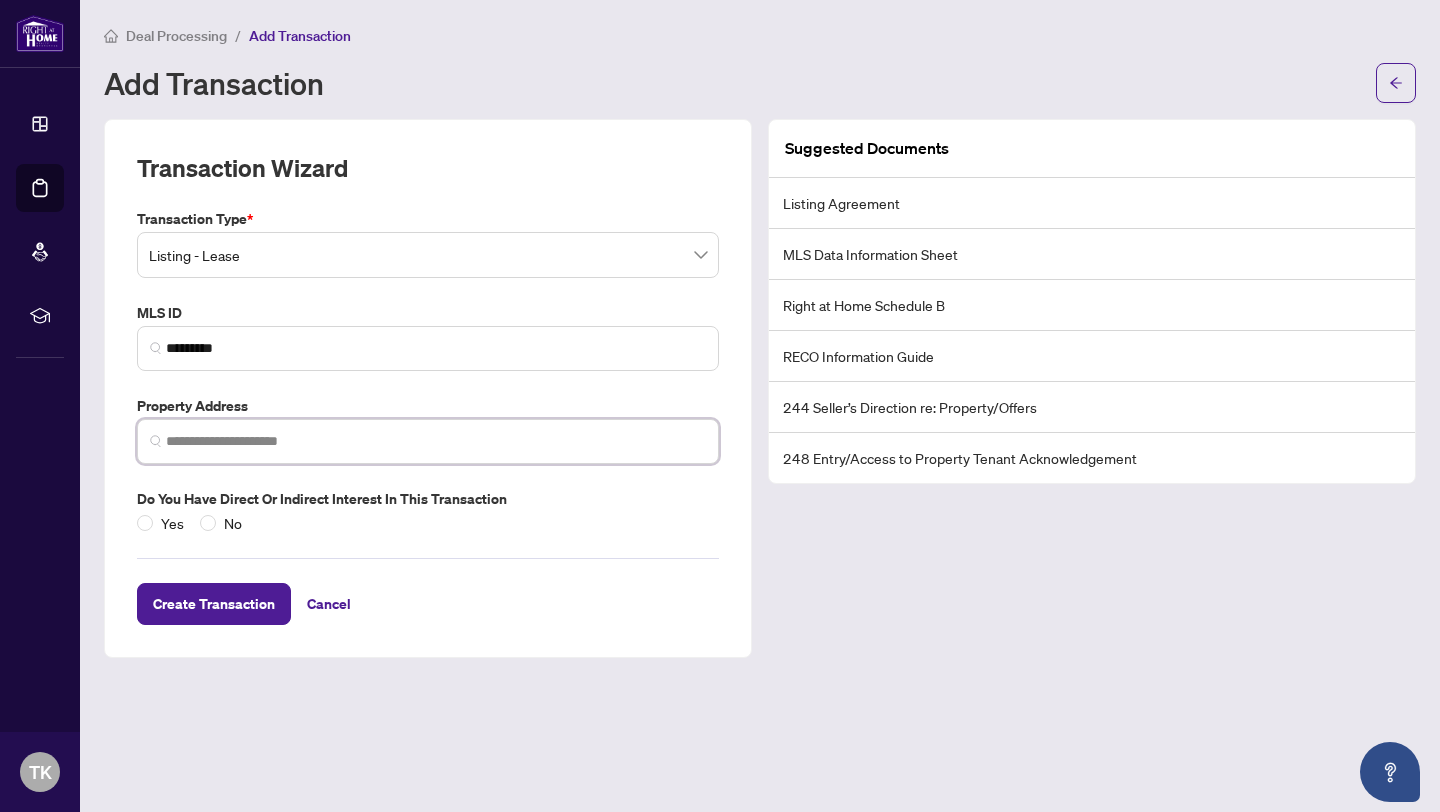 click at bounding box center [436, 441] 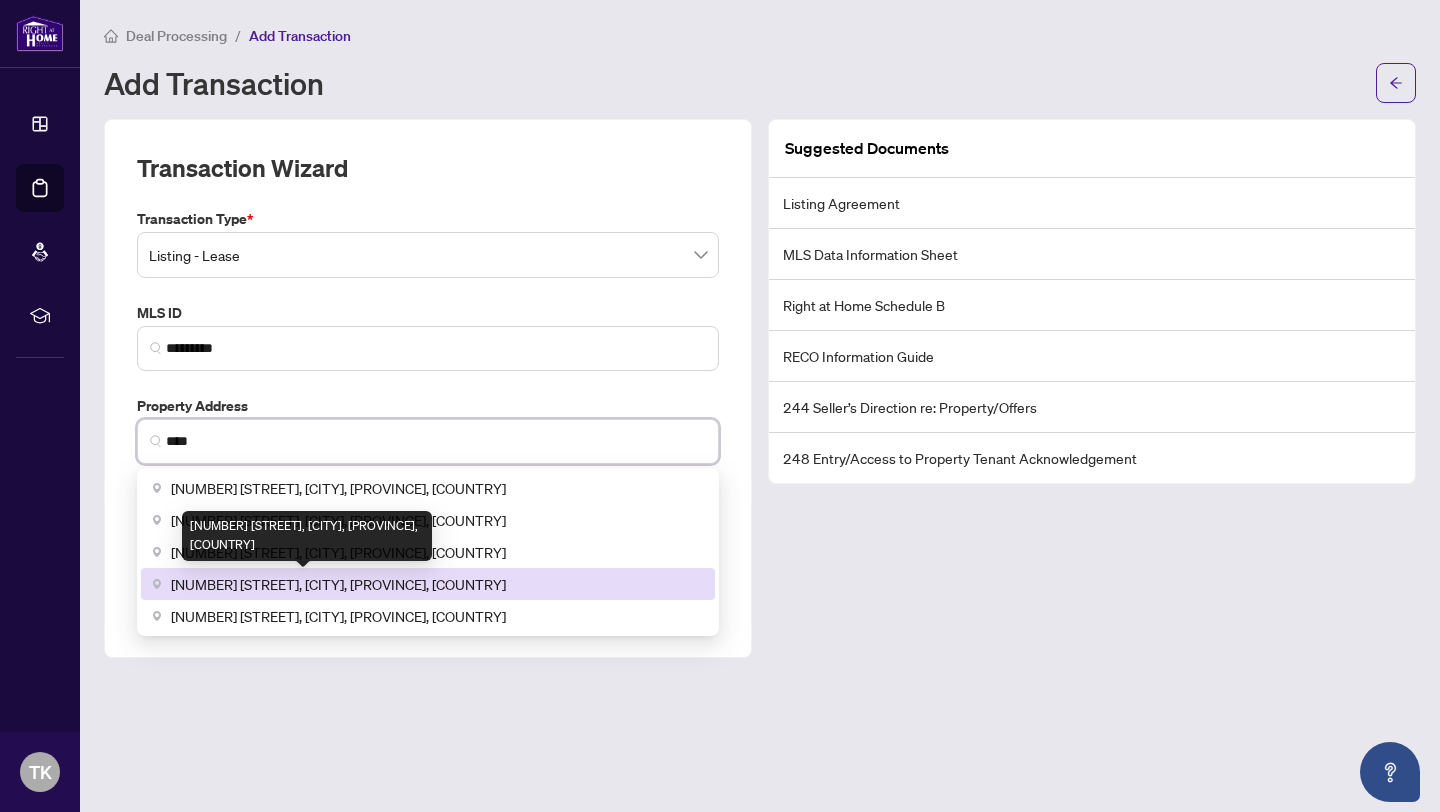 click on "[NUMBER] [STREET], [CITY], [PROVINCE], [COUNTRY]" at bounding box center [338, 584] 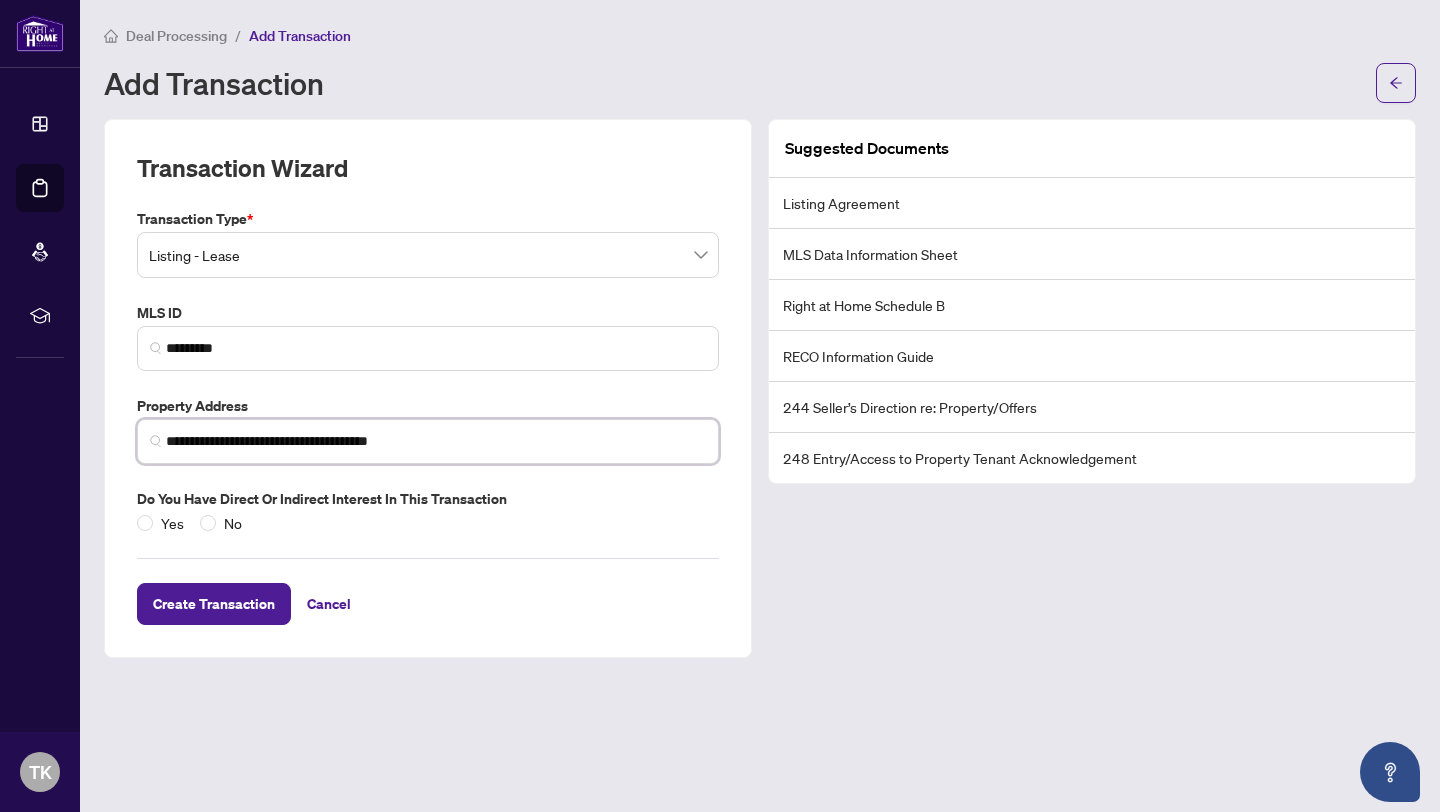 click on "**********" at bounding box center (436, 441) 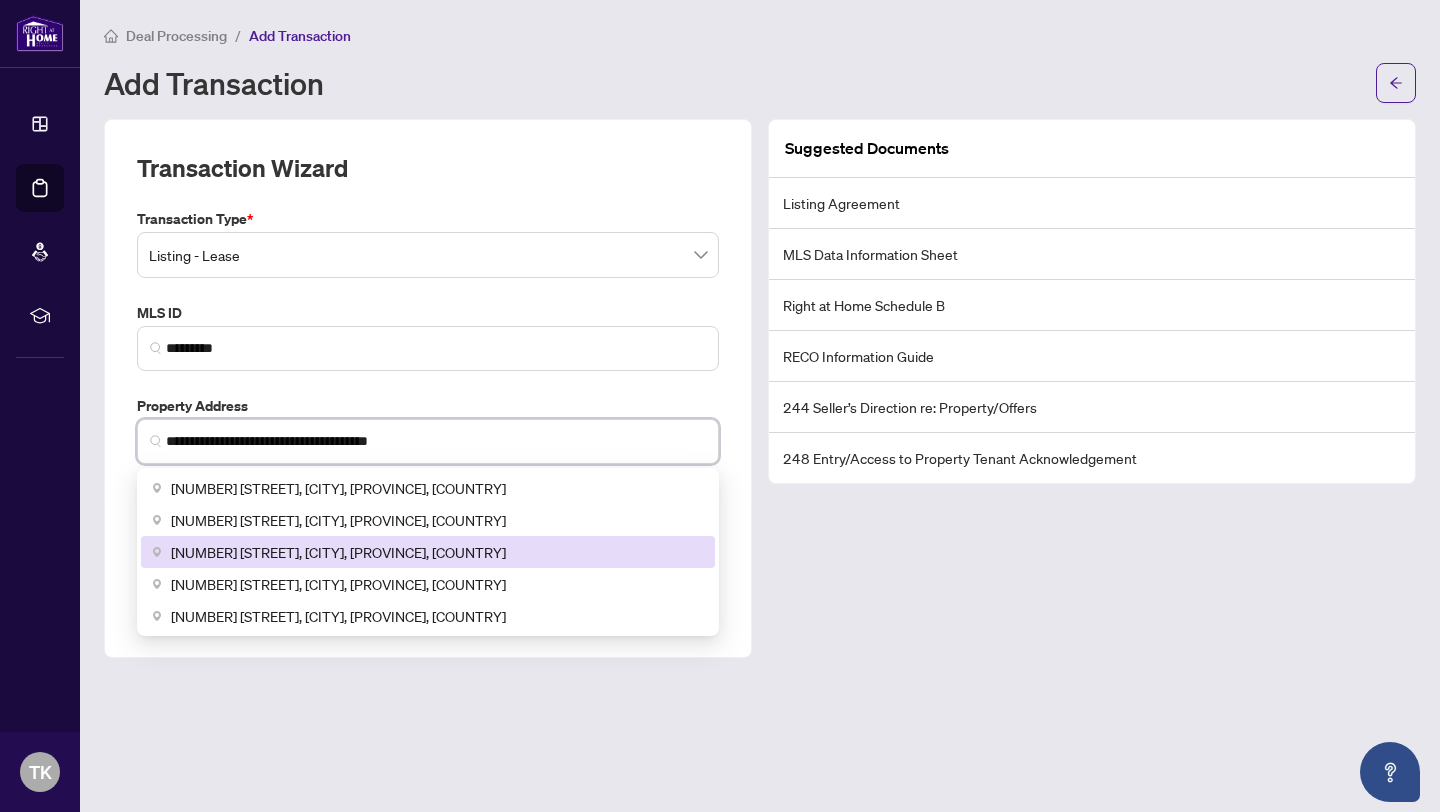 click on "[NUMBER] [STREET], [CITY], [PROVINCE], [COUNTRY]" at bounding box center [428, 552] 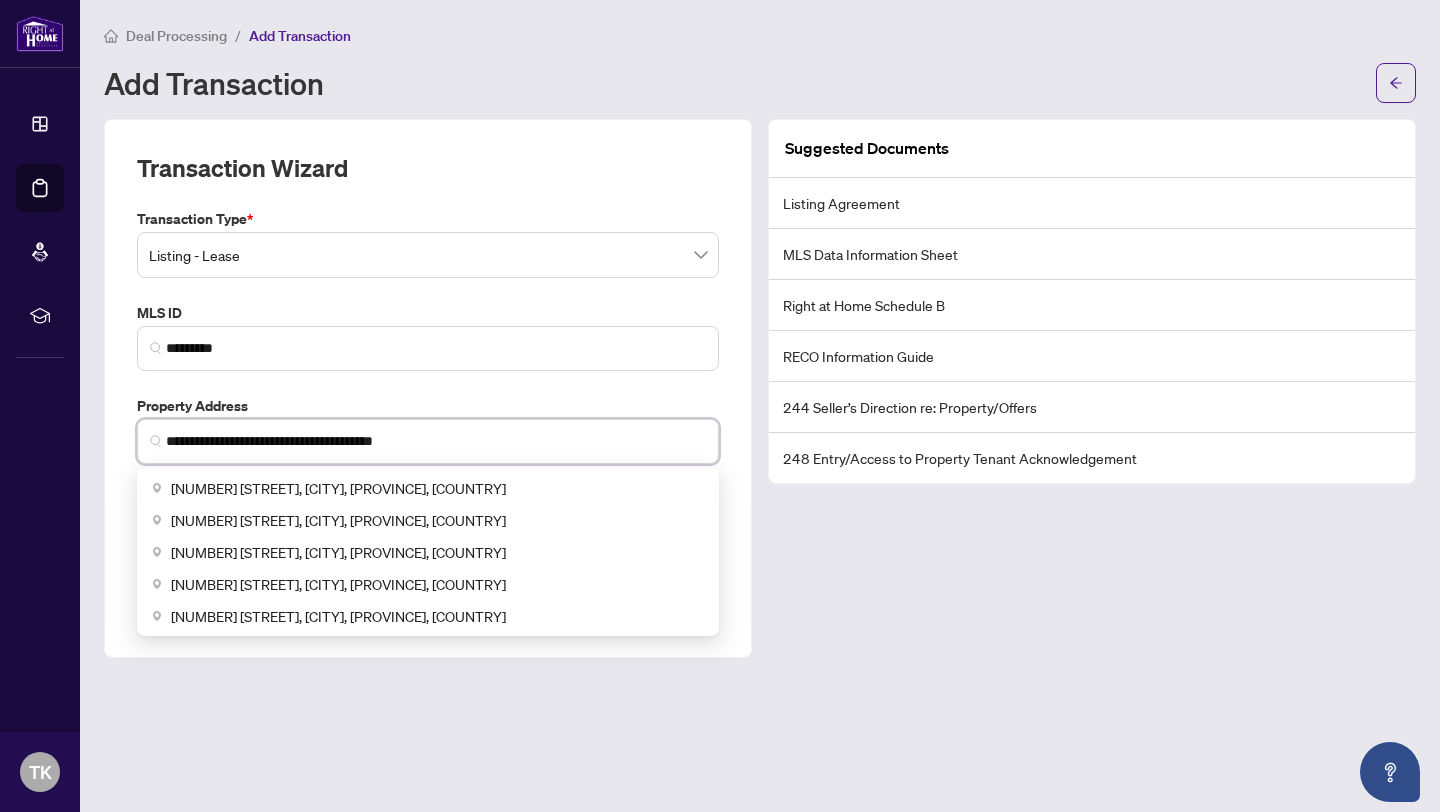 drag, startPoint x: 433, startPoint y: 436, endPoint x: 256, endPoint y: 438, distance: 177.01129 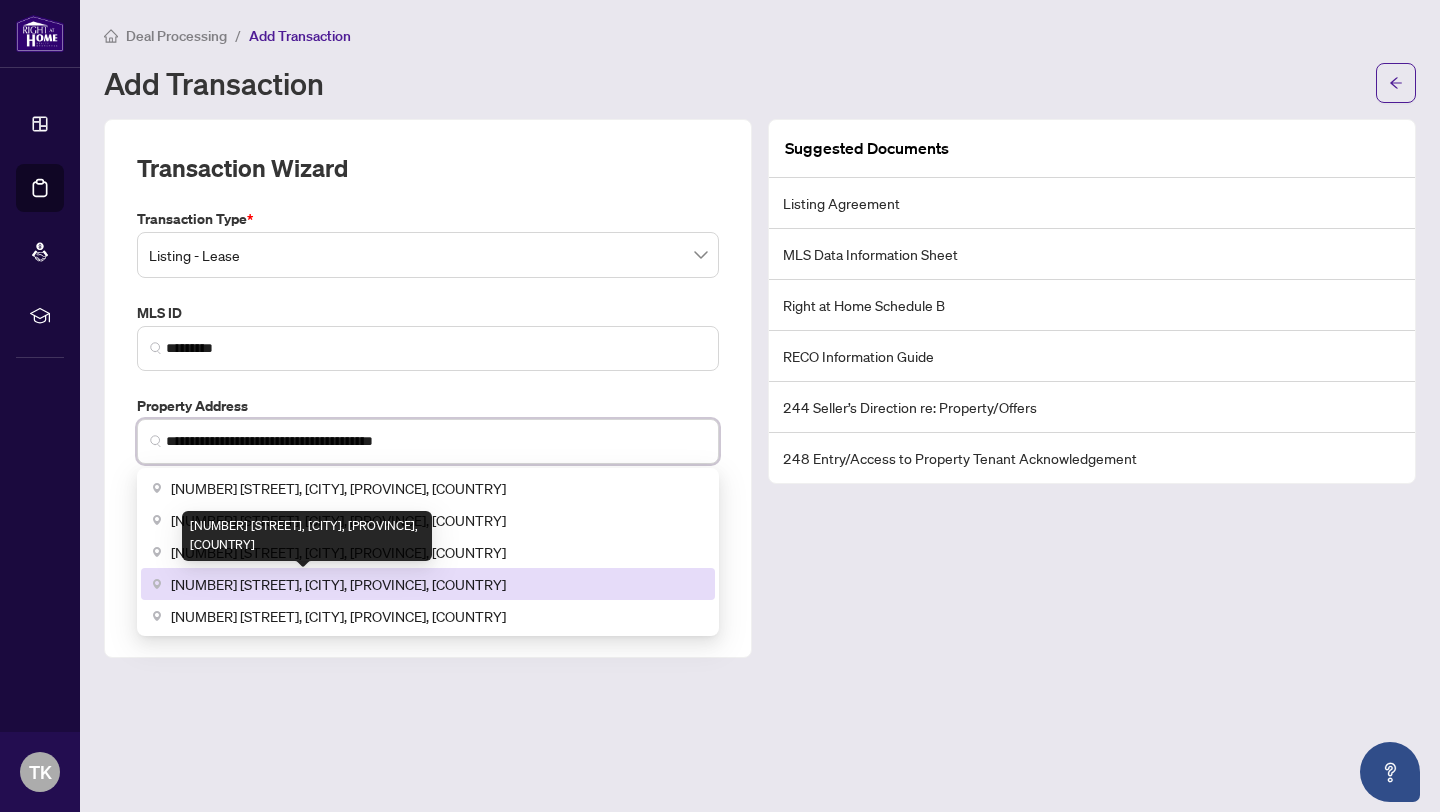 click on "[NUMBER] [STREET], [CITY], [PROVINCE], [COUNTRY]" at bounding box center (338, 584) 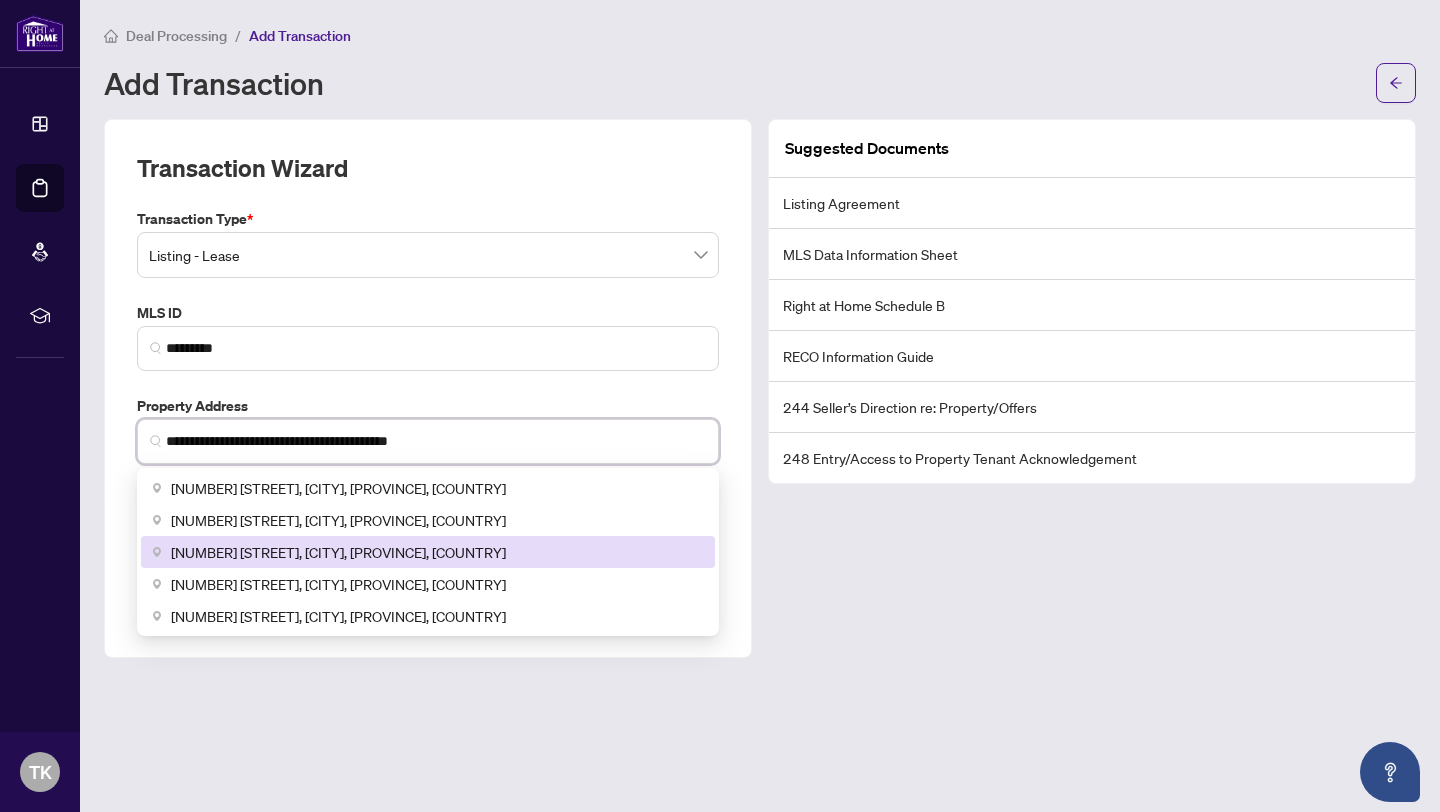 type on "**********" 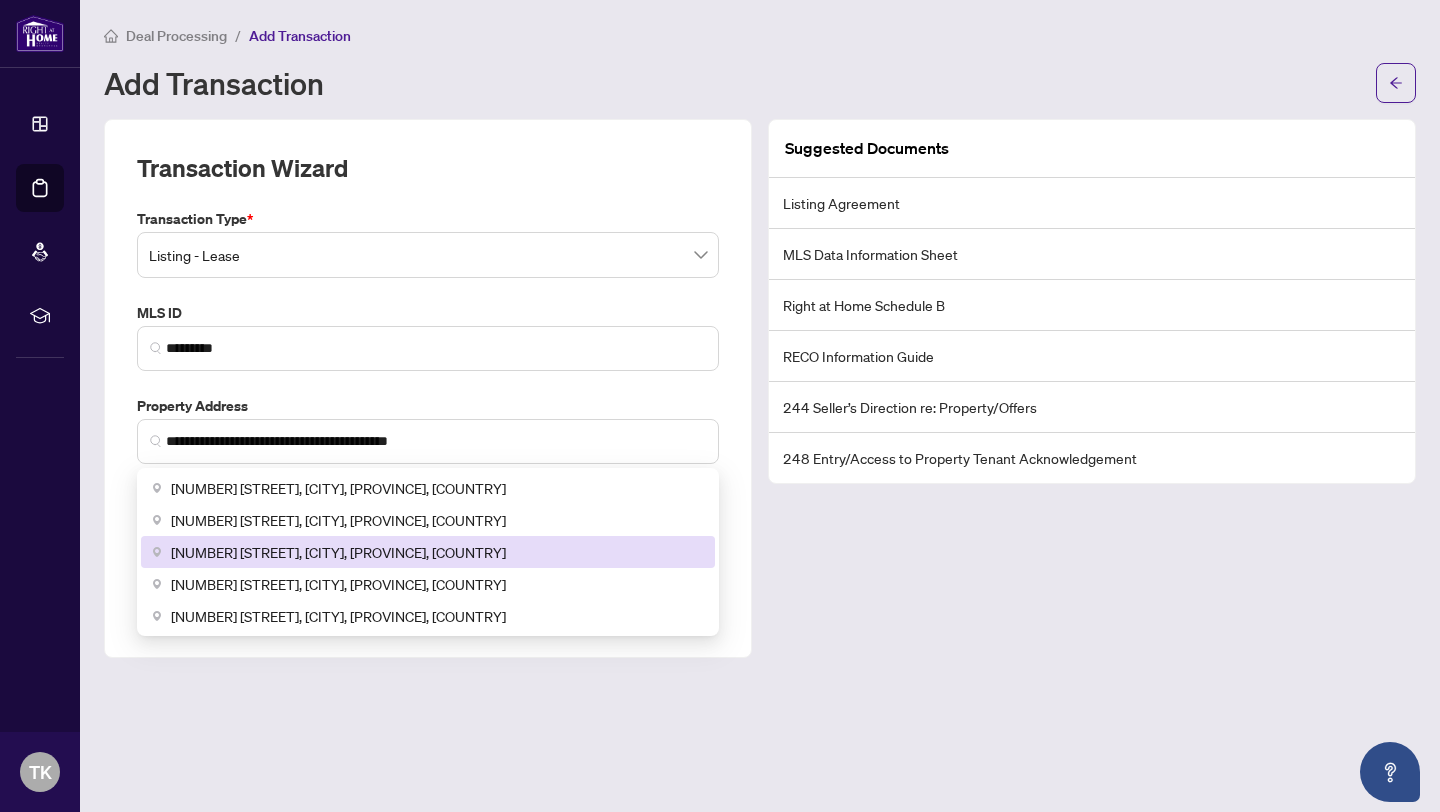 click on "**********" at bounding box center (428, 388) 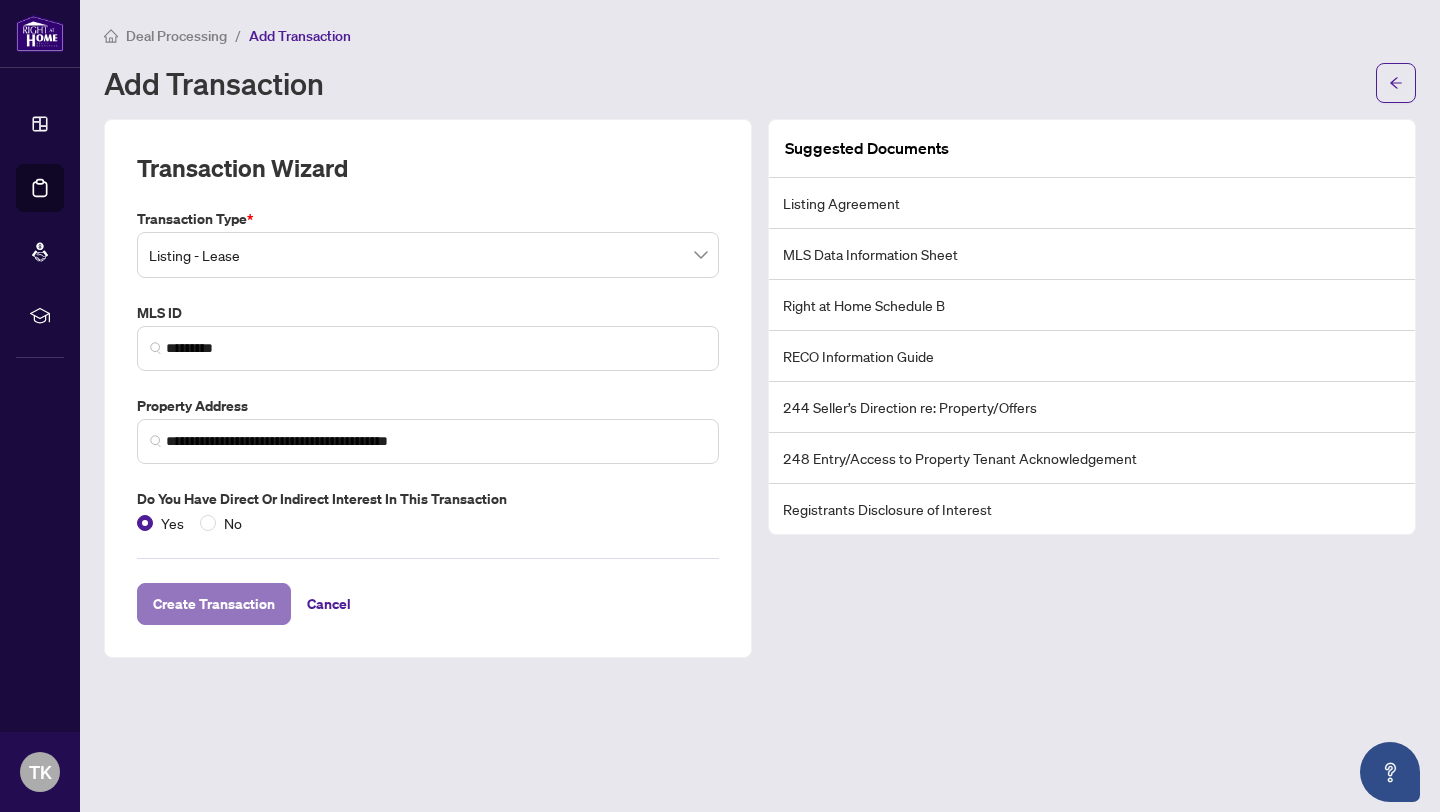 click on "Create Transaction" at bounding box center (214, 604) 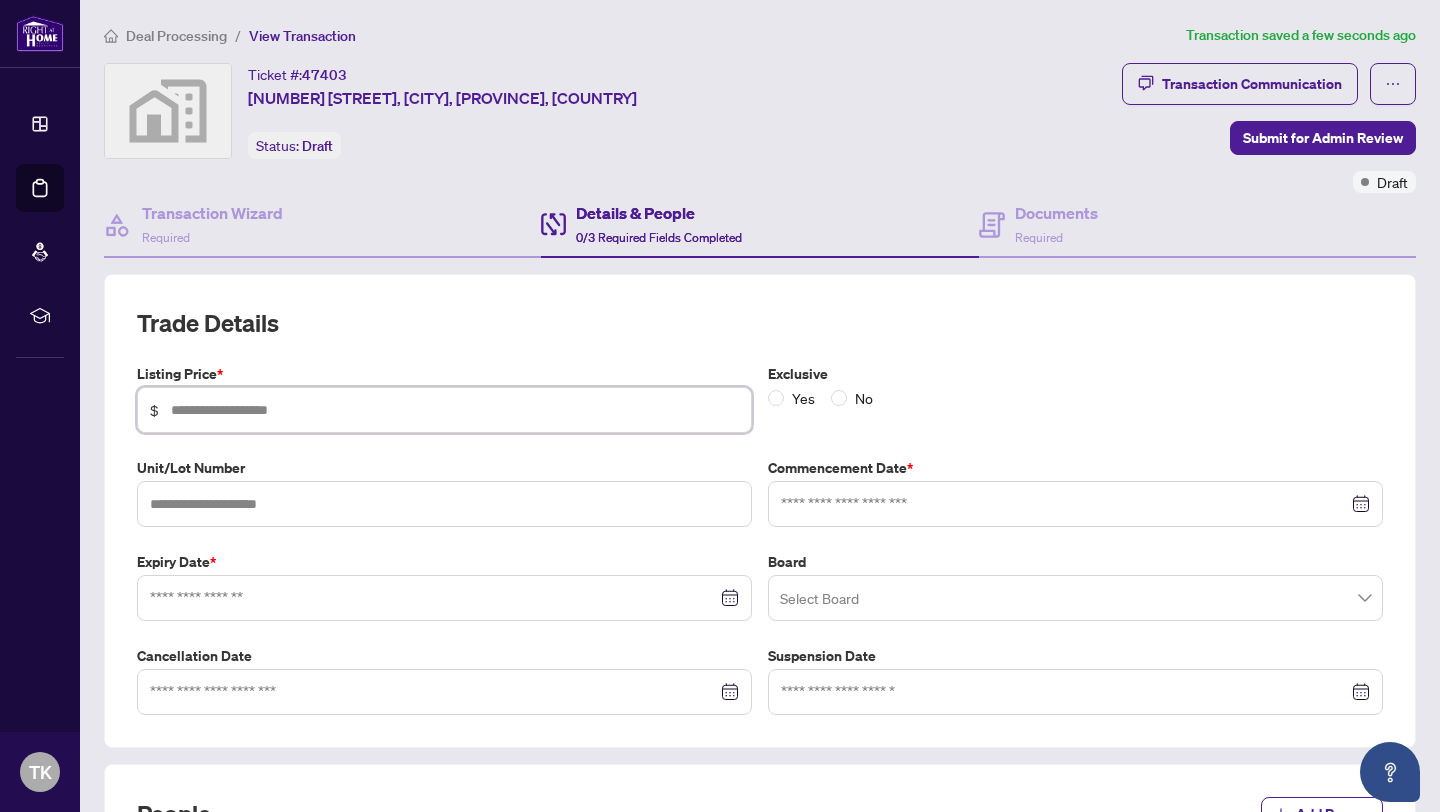 click at bounding box center (455, 410) 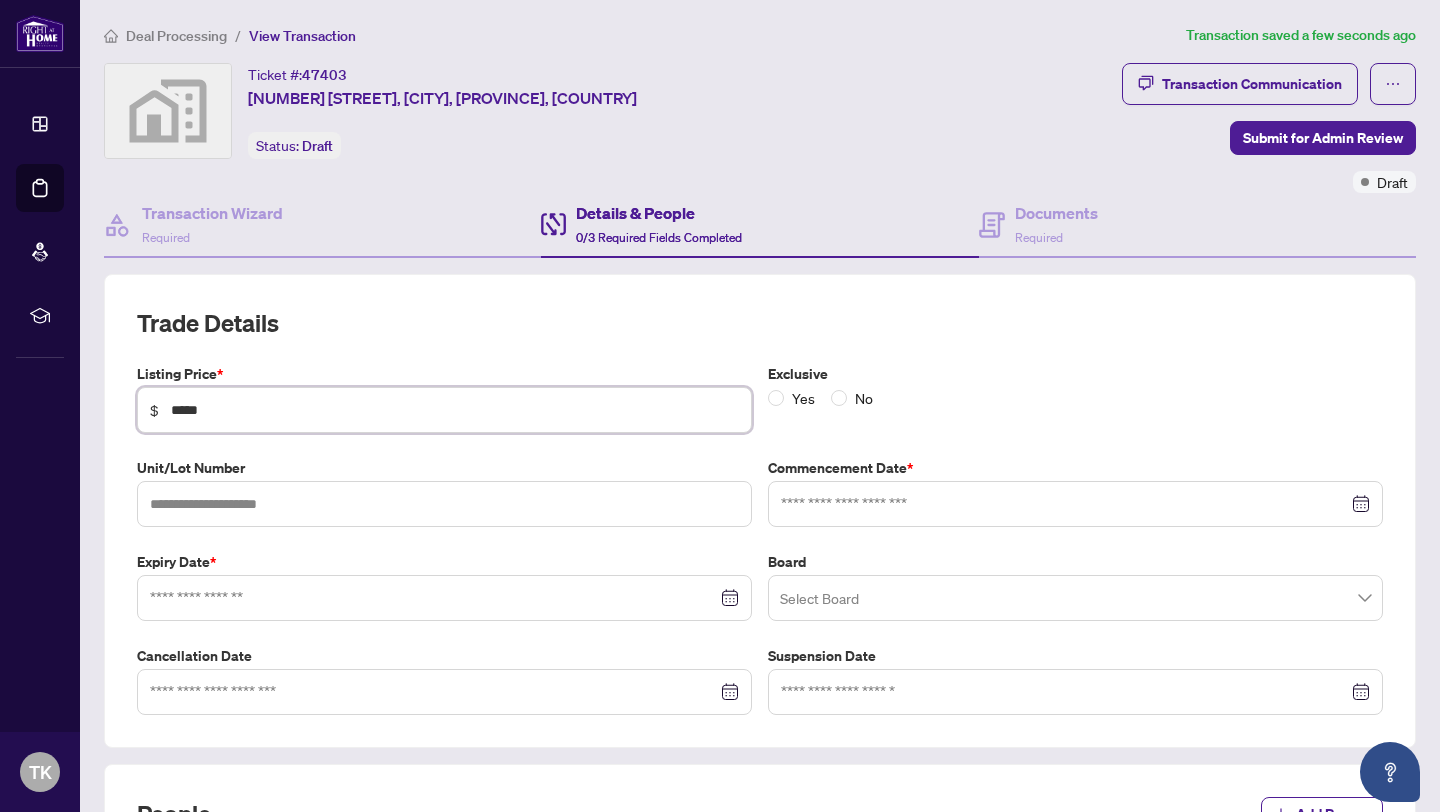 type on "*****" 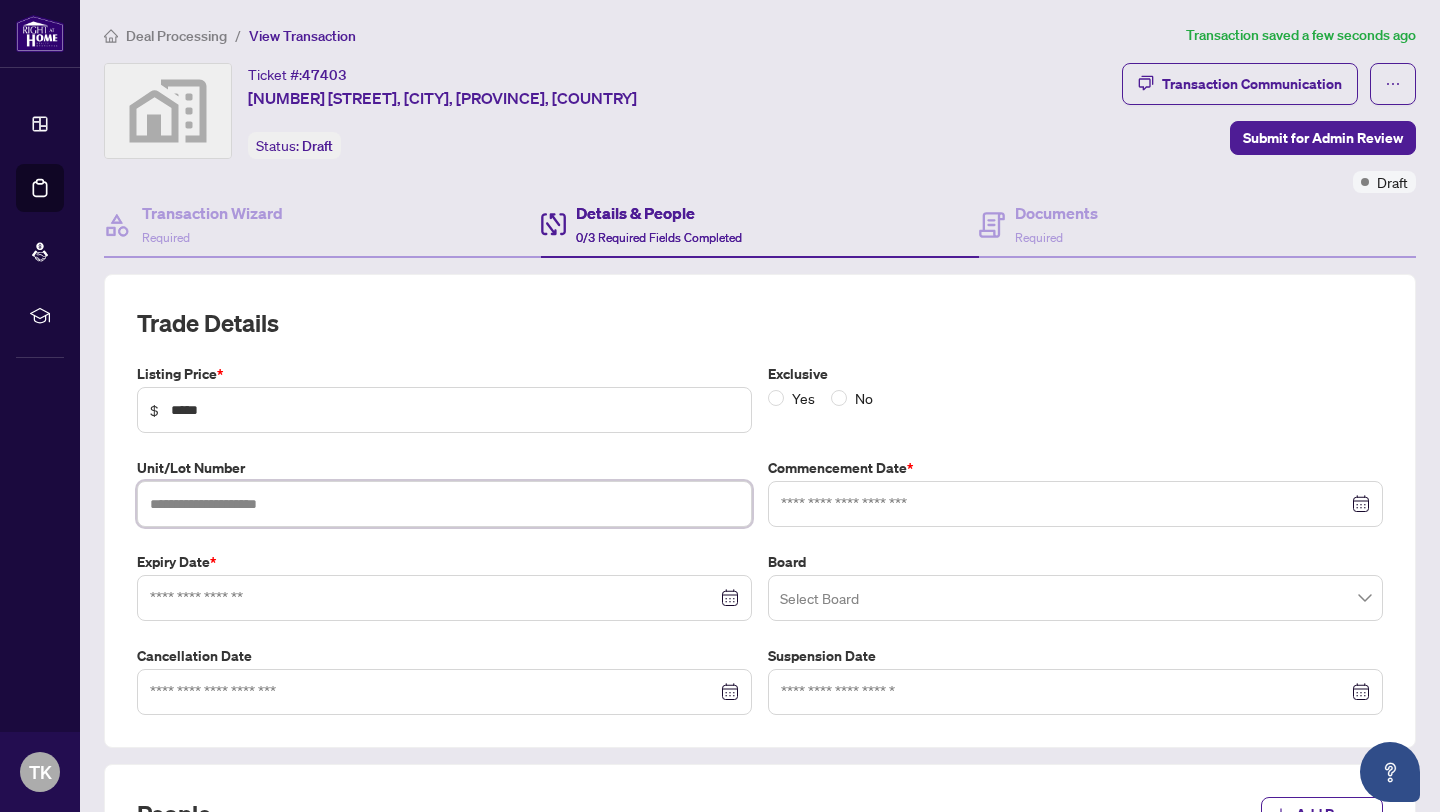 click at bounding box center (444, 504) 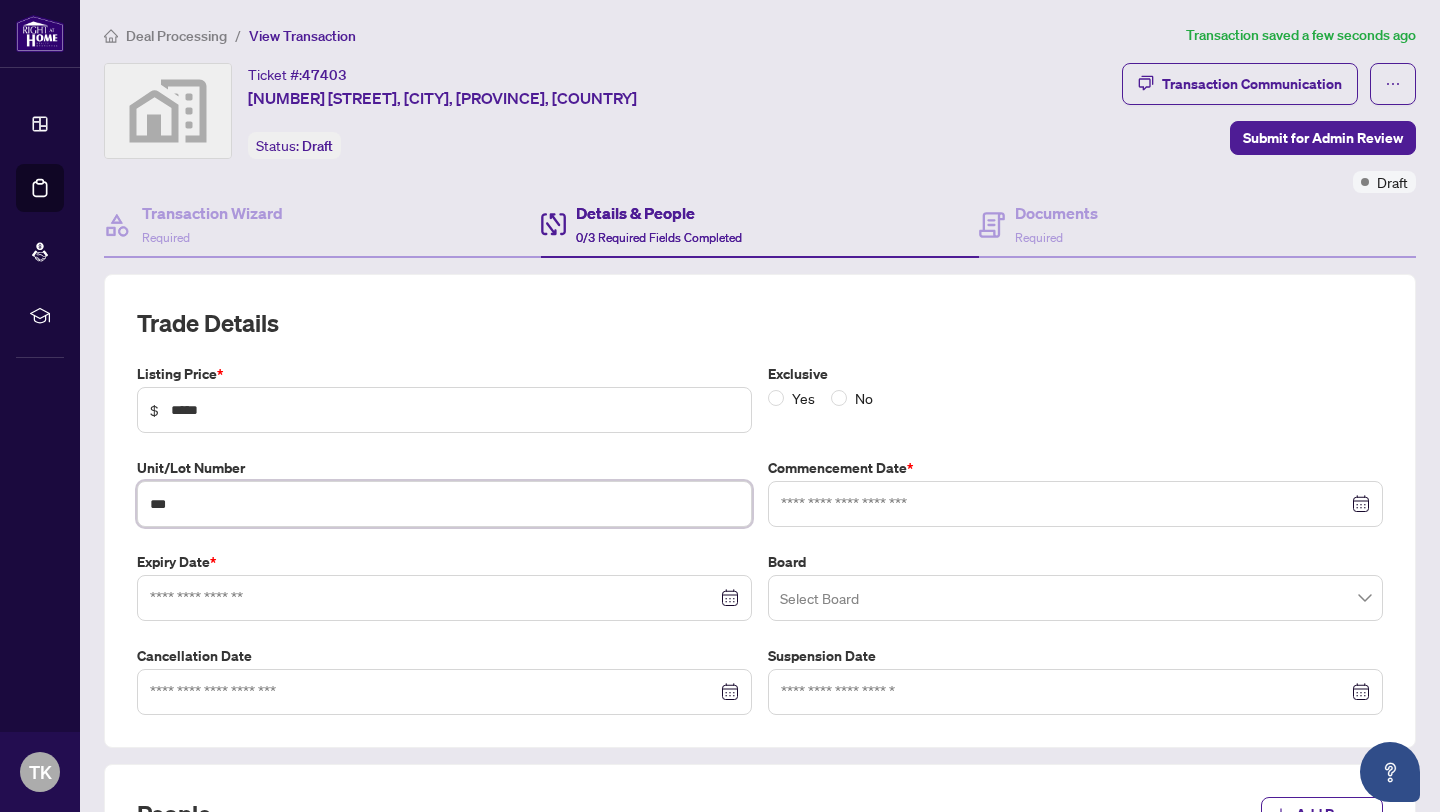 type on "***" 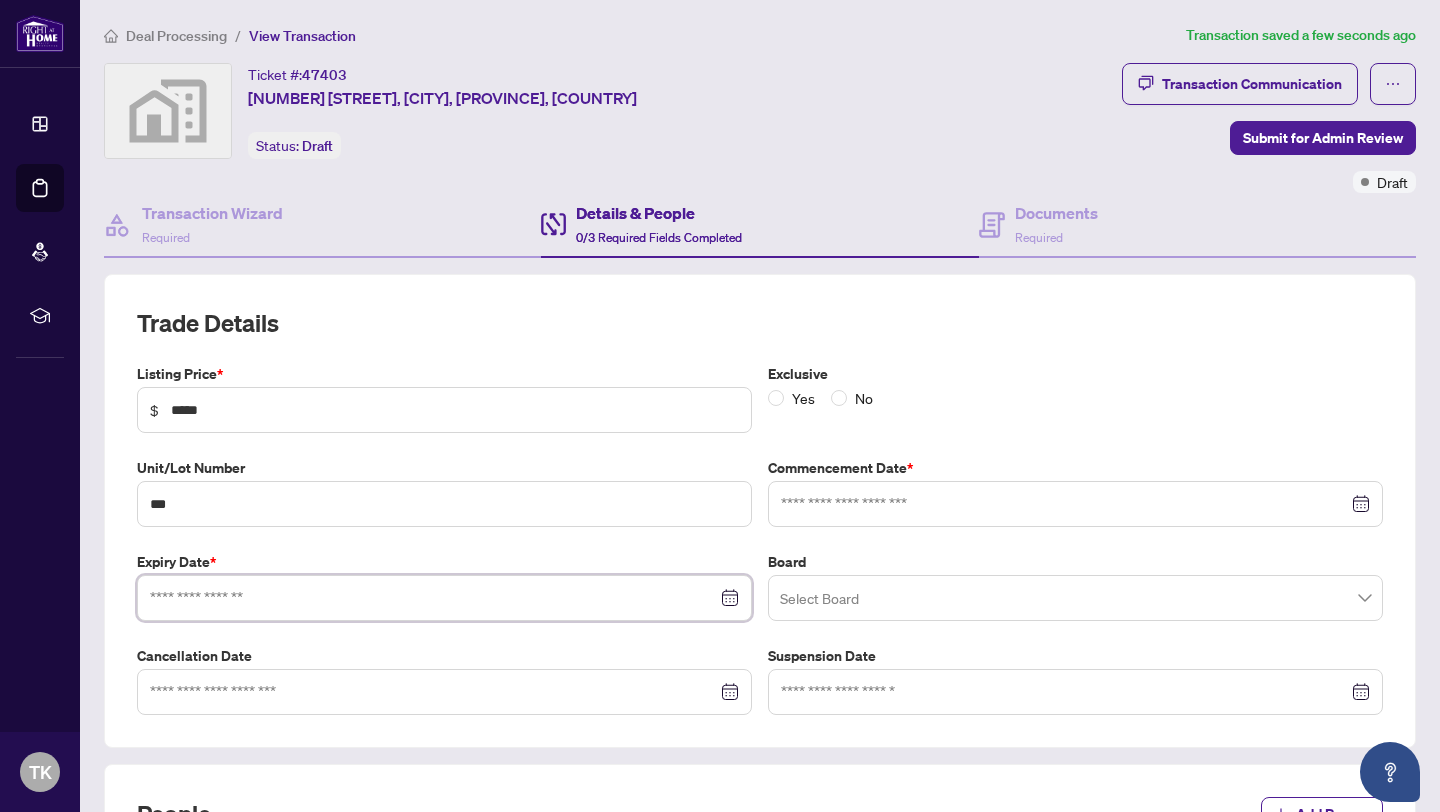 click at bounding box center (433, 598) 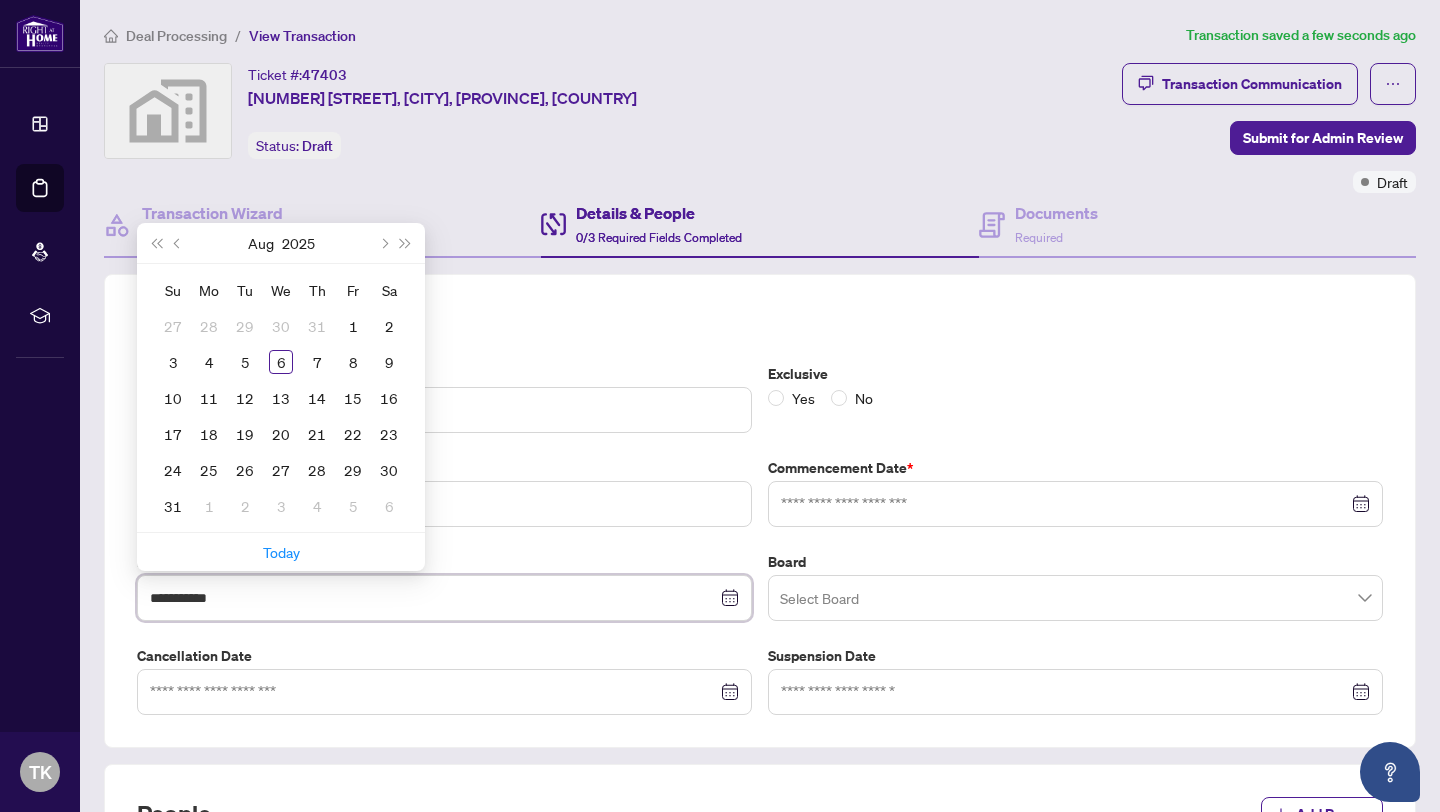 type on "**********" 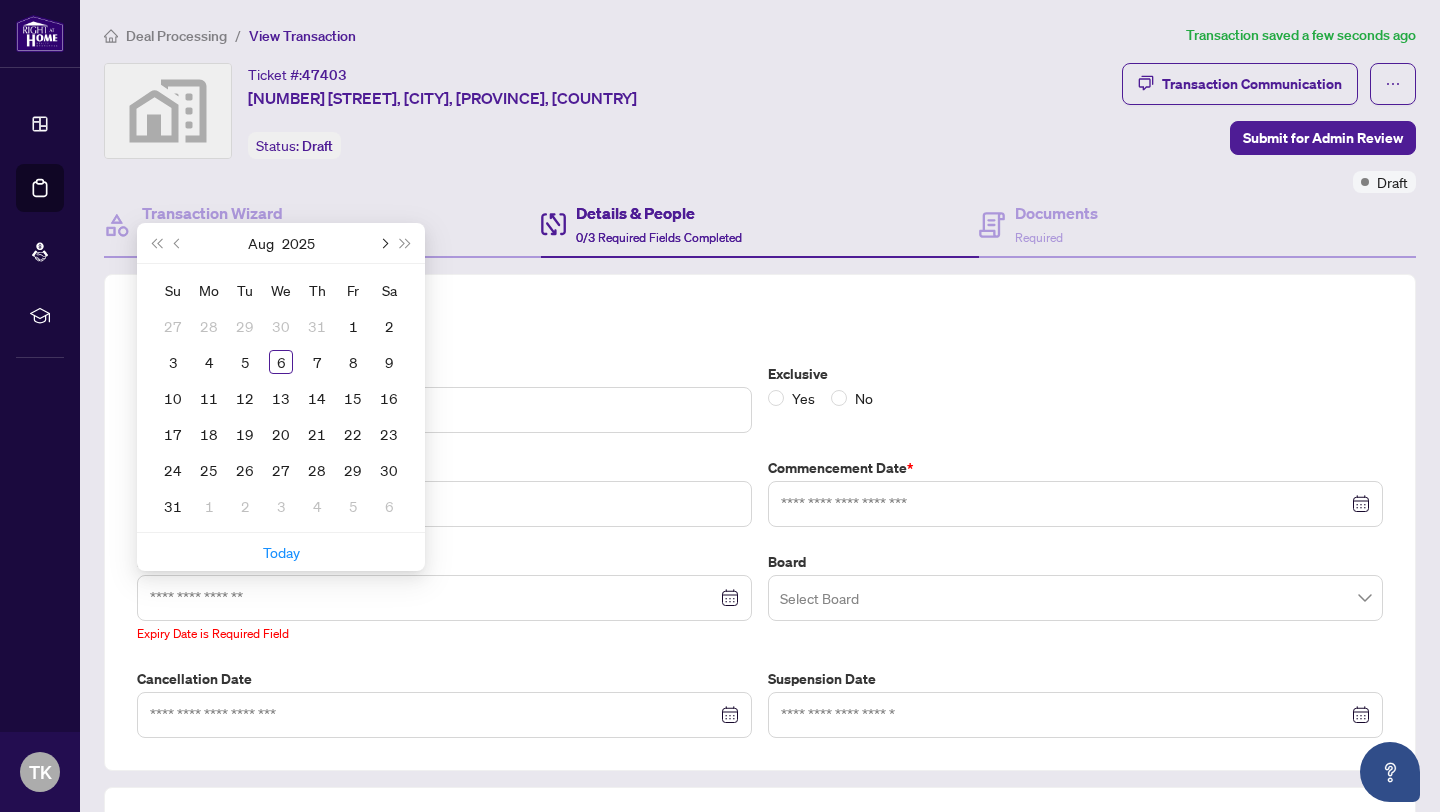 click at bounding box center (383, 243) 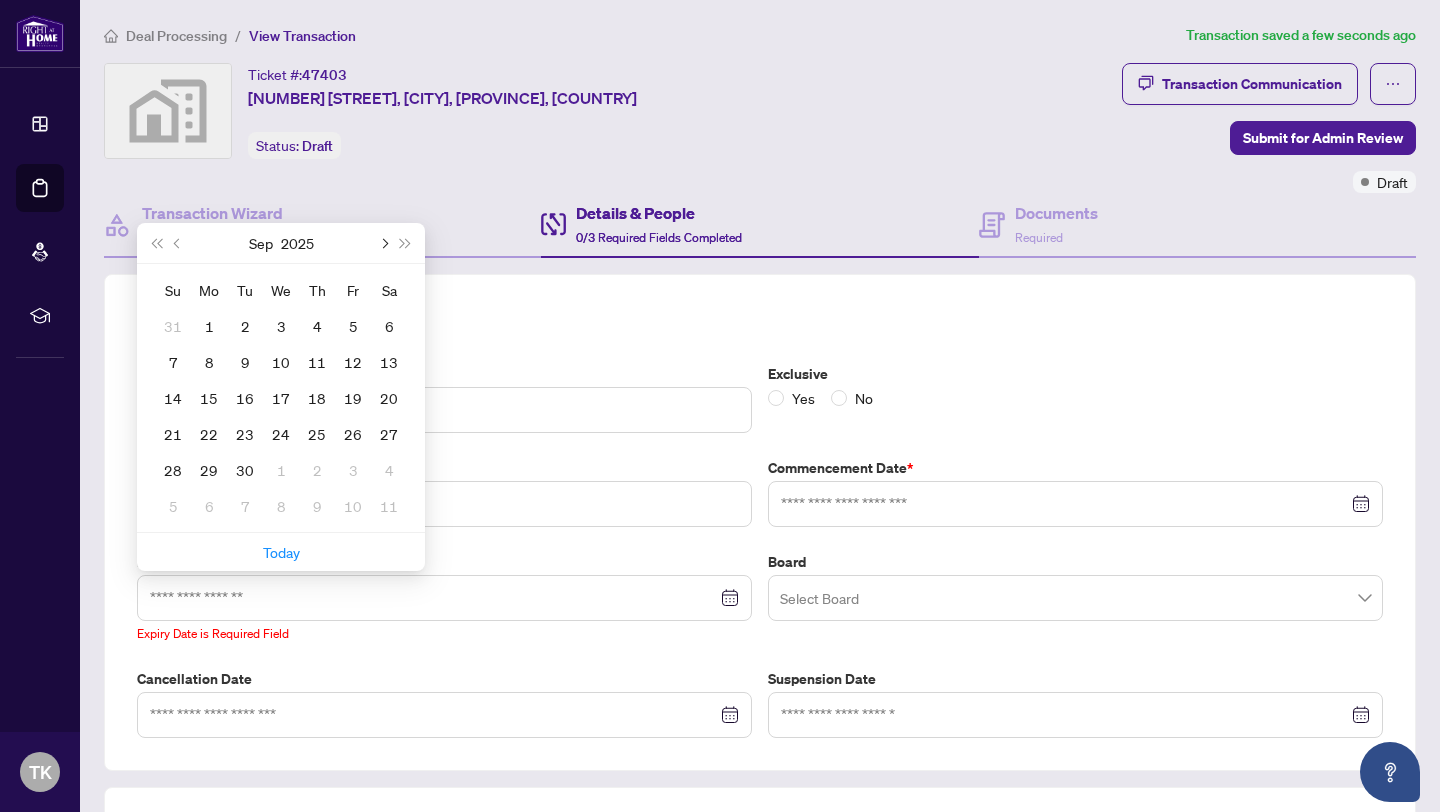 click at bounding box center [383, 243] 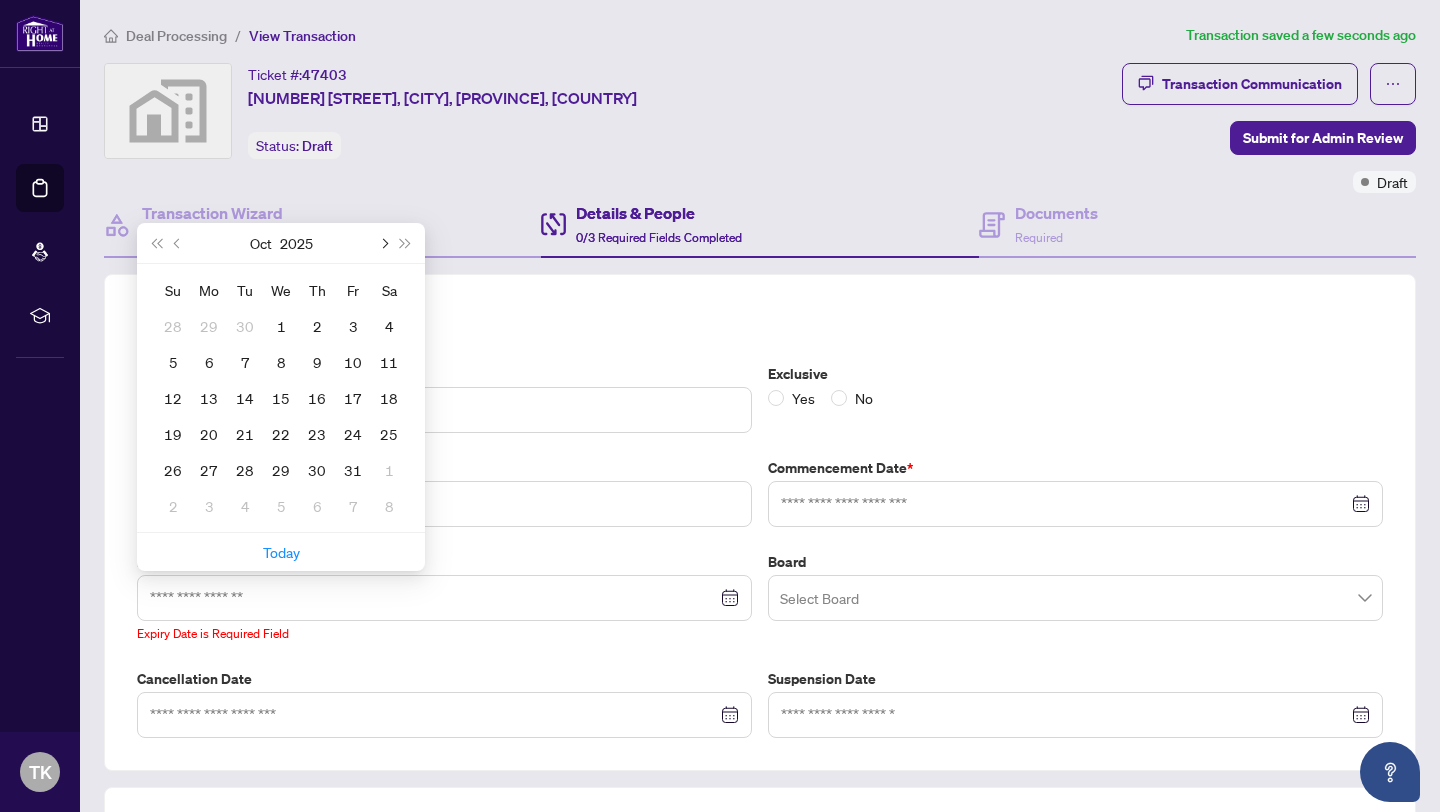 click at bounding box center (383, 243) 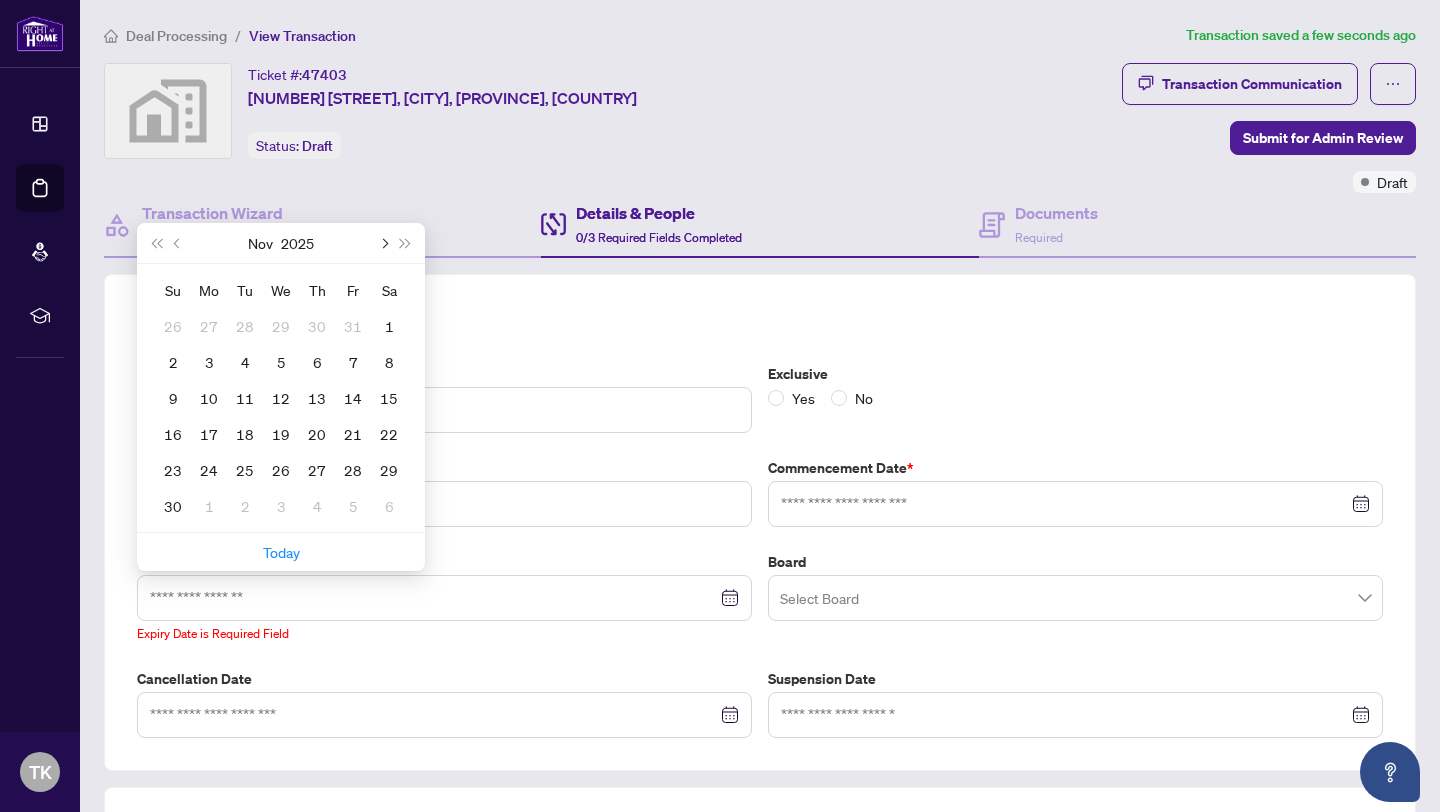 click at bounding box center [383, 243] 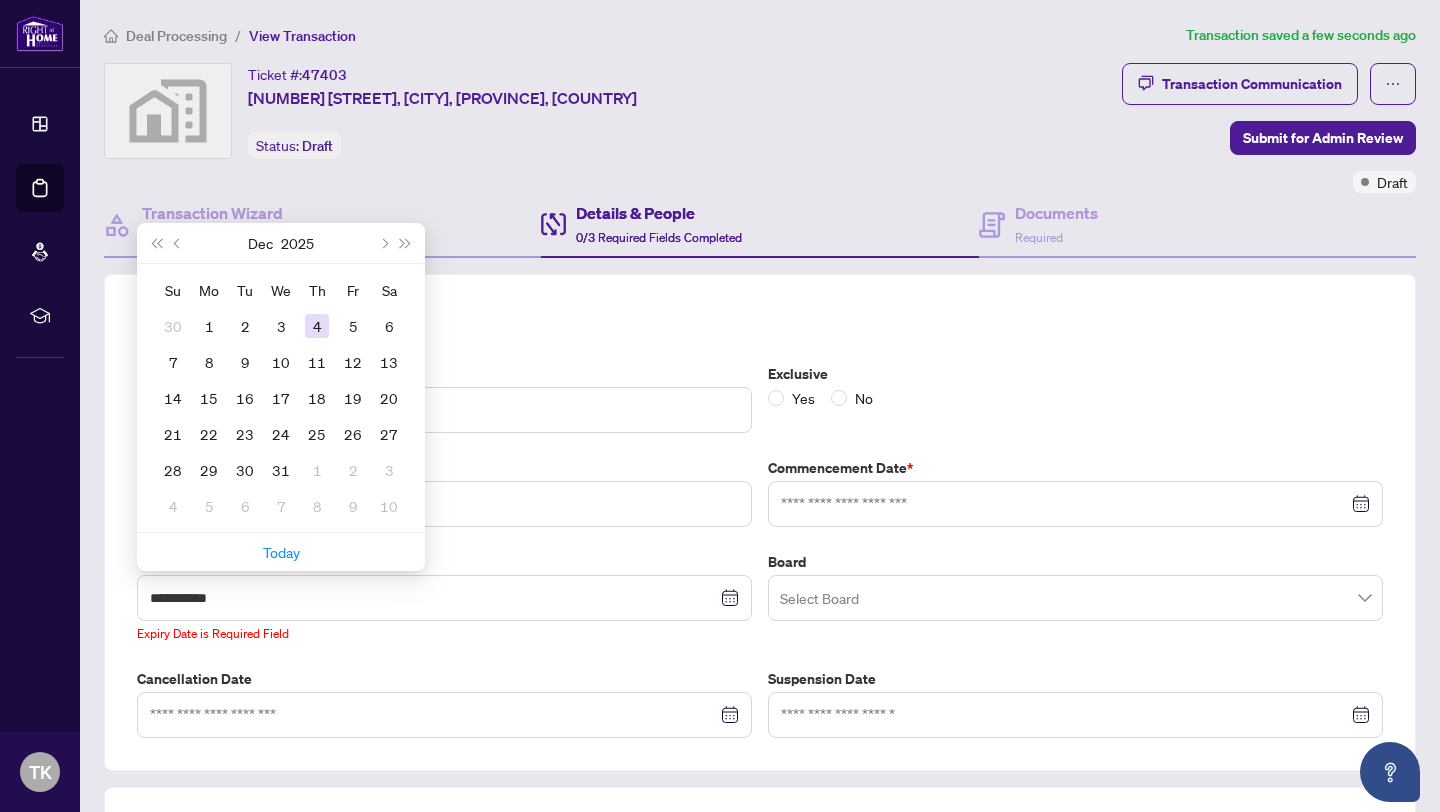 type on "**********" 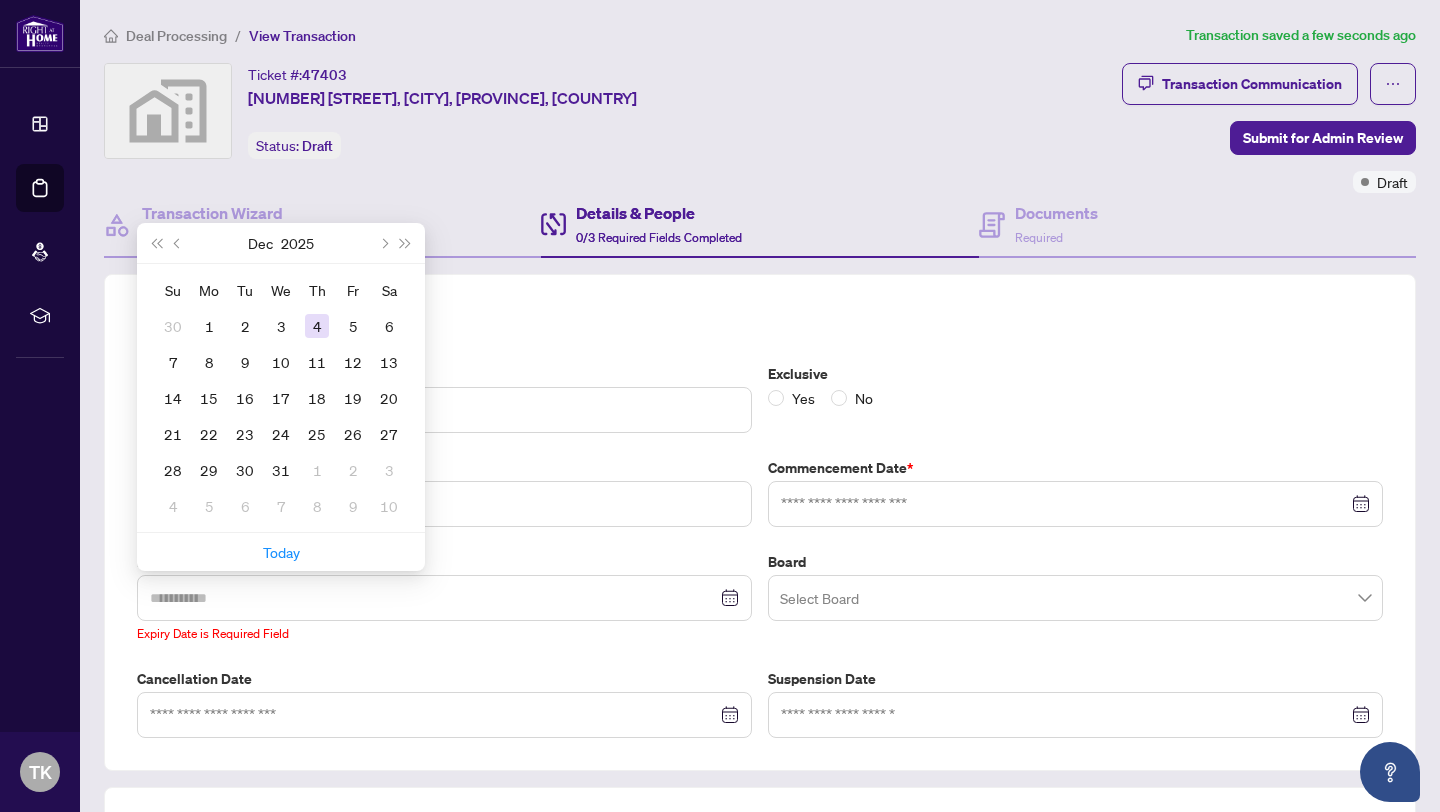 click on "4" at bounding box center (317, 326) 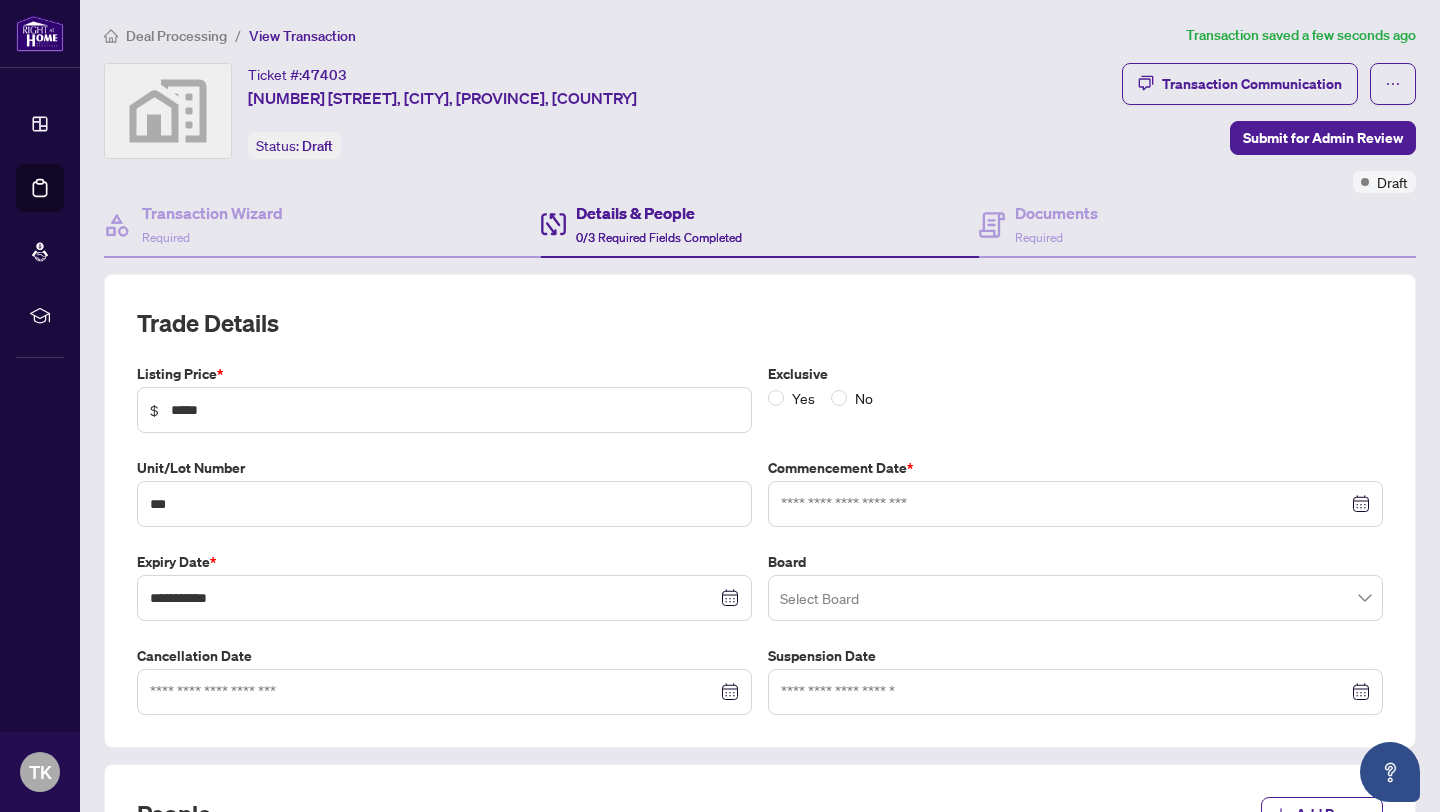 click at bounding box center (1075, 598) 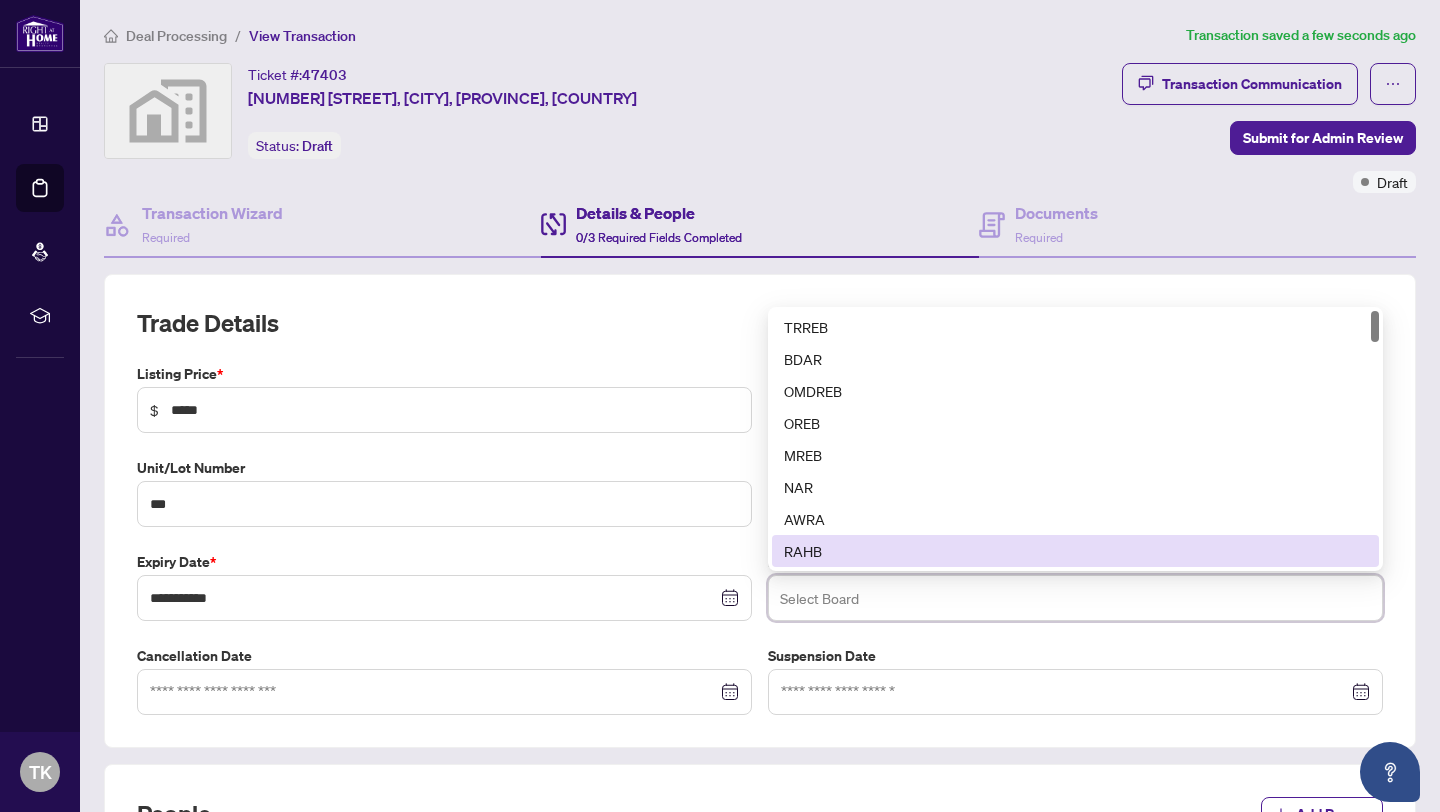 click on "RAHB" at bounding box center (1075, 551) 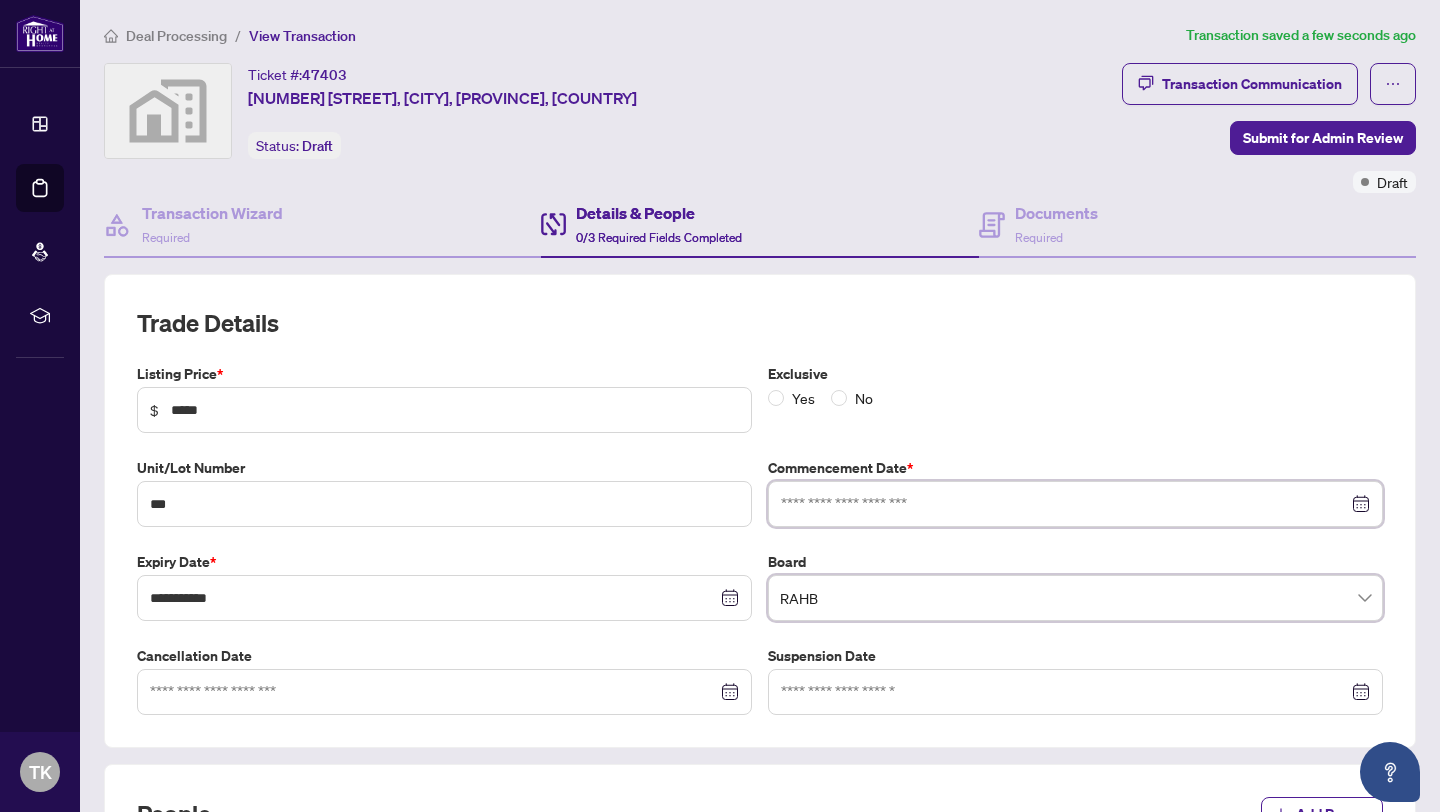 click at bounding box center (1064, 504) 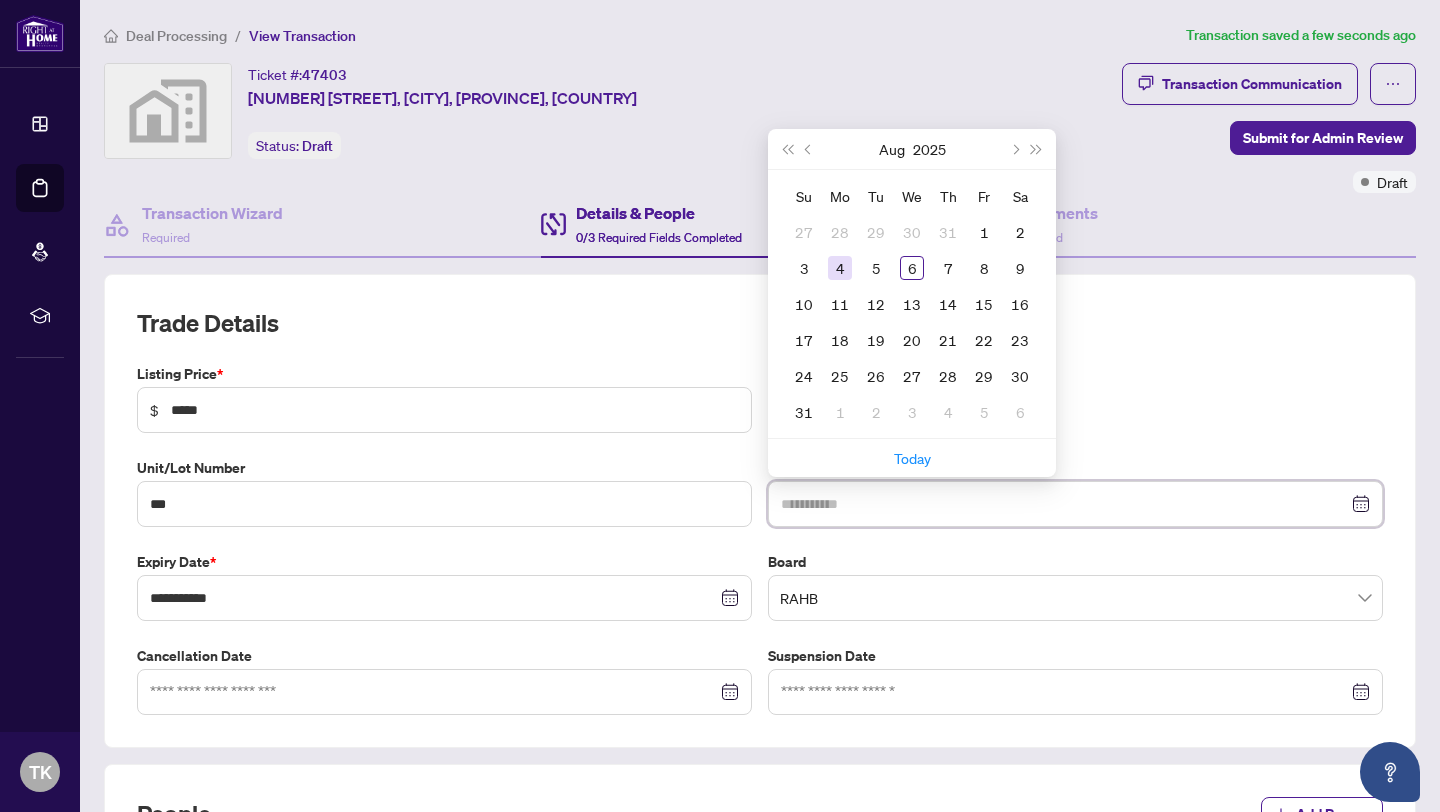 type on "**********" 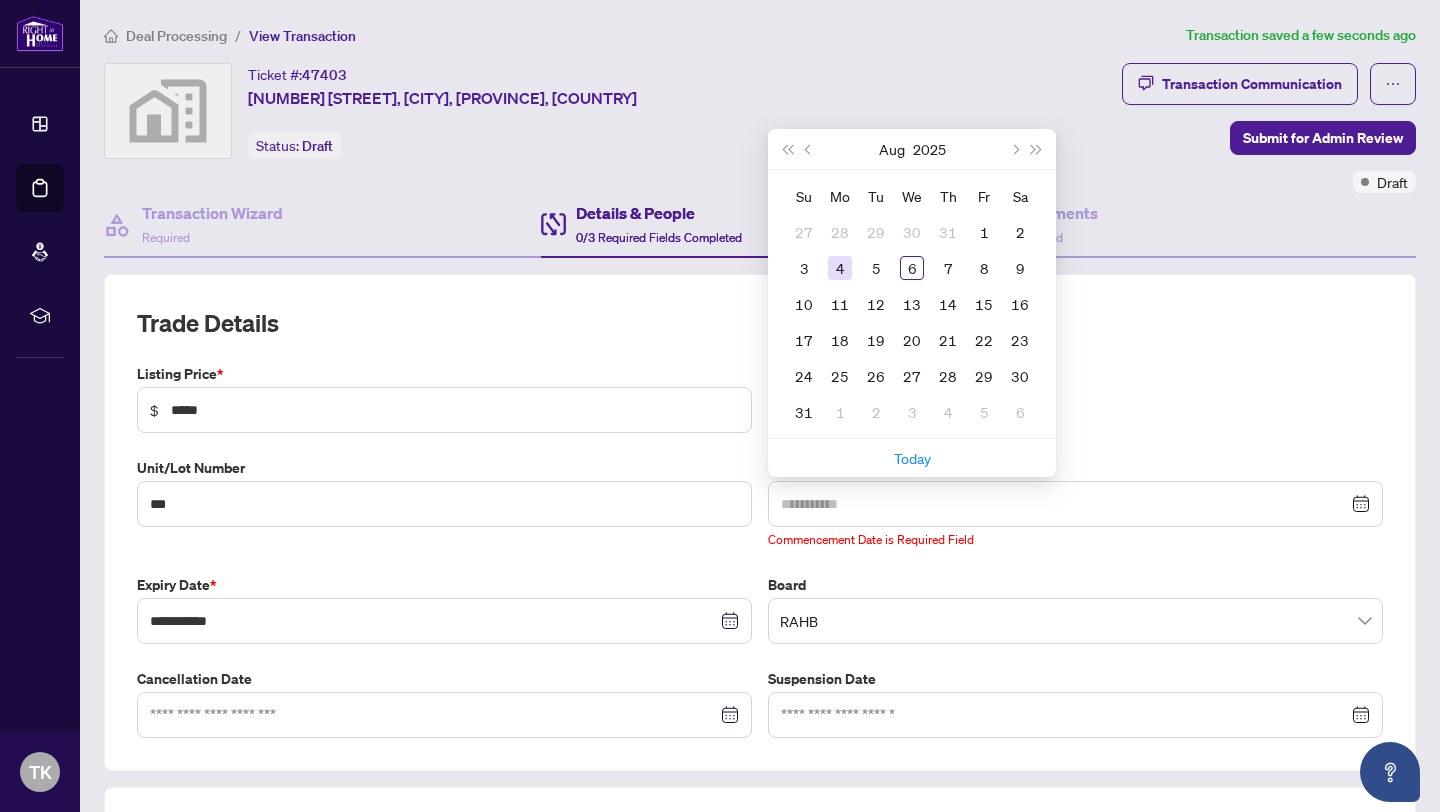 click on "4" at bounding box center [840, 268] 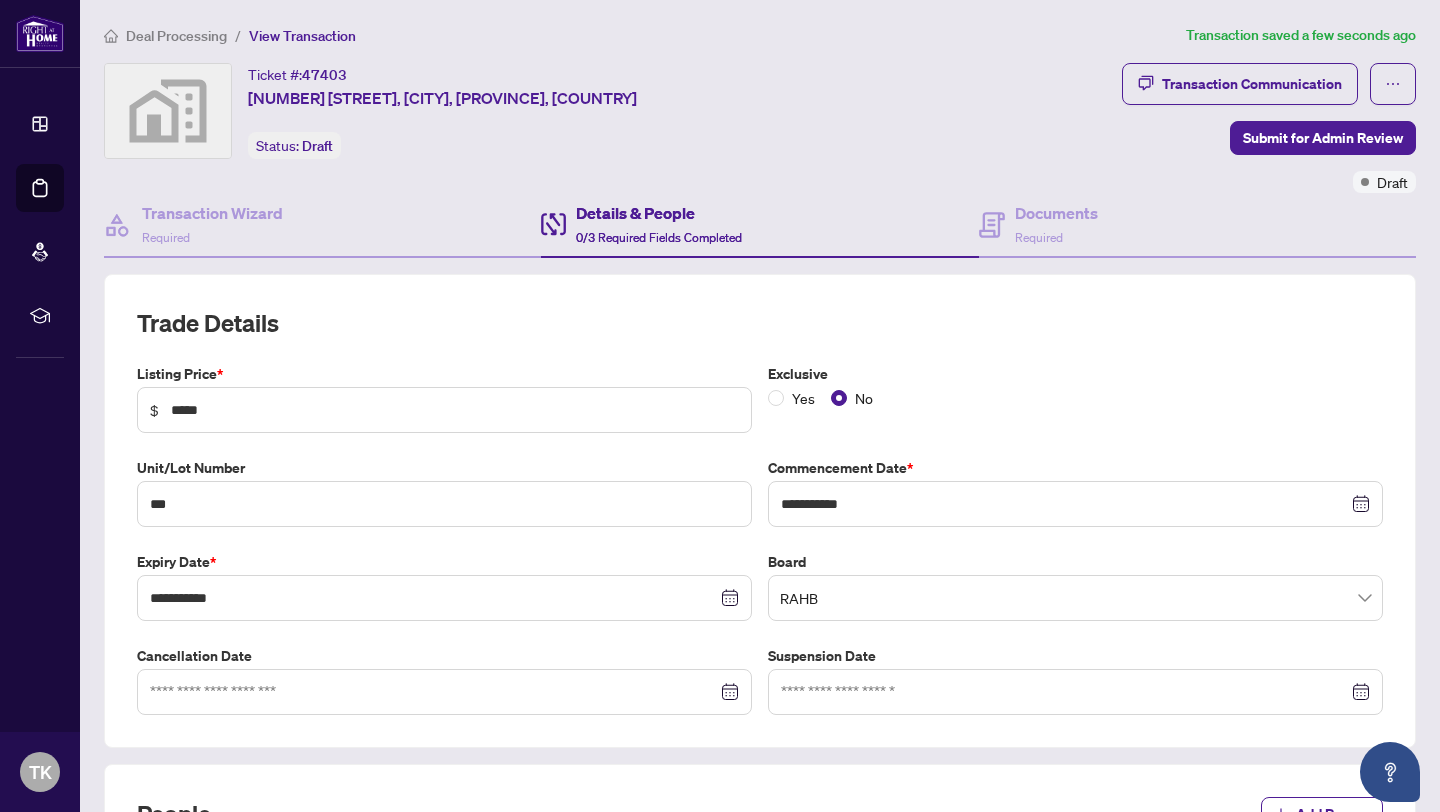 click on "**********" at bounding box center [760, 511] 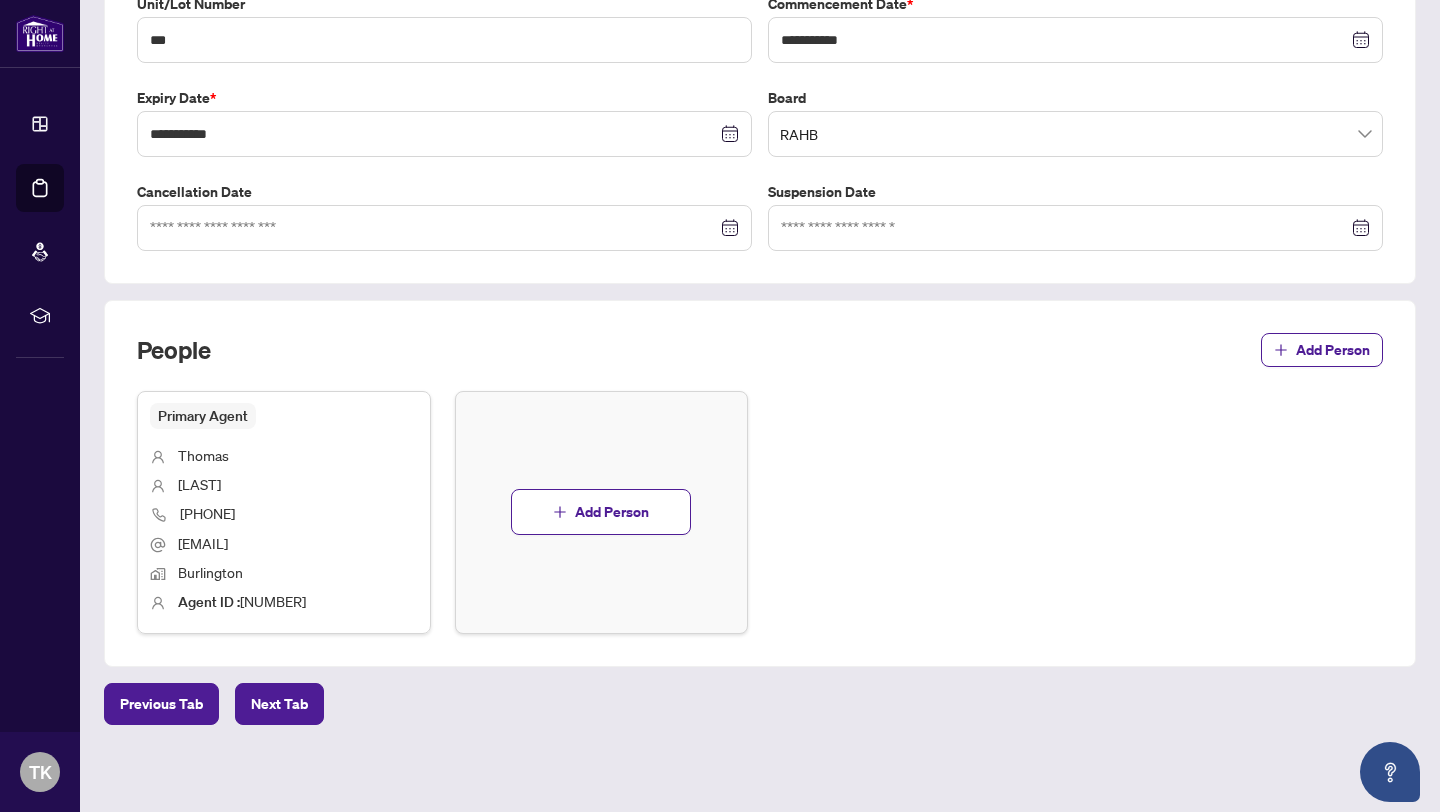 scroll, scrollTop: 470, scrollLeft: 0, axis: vertical 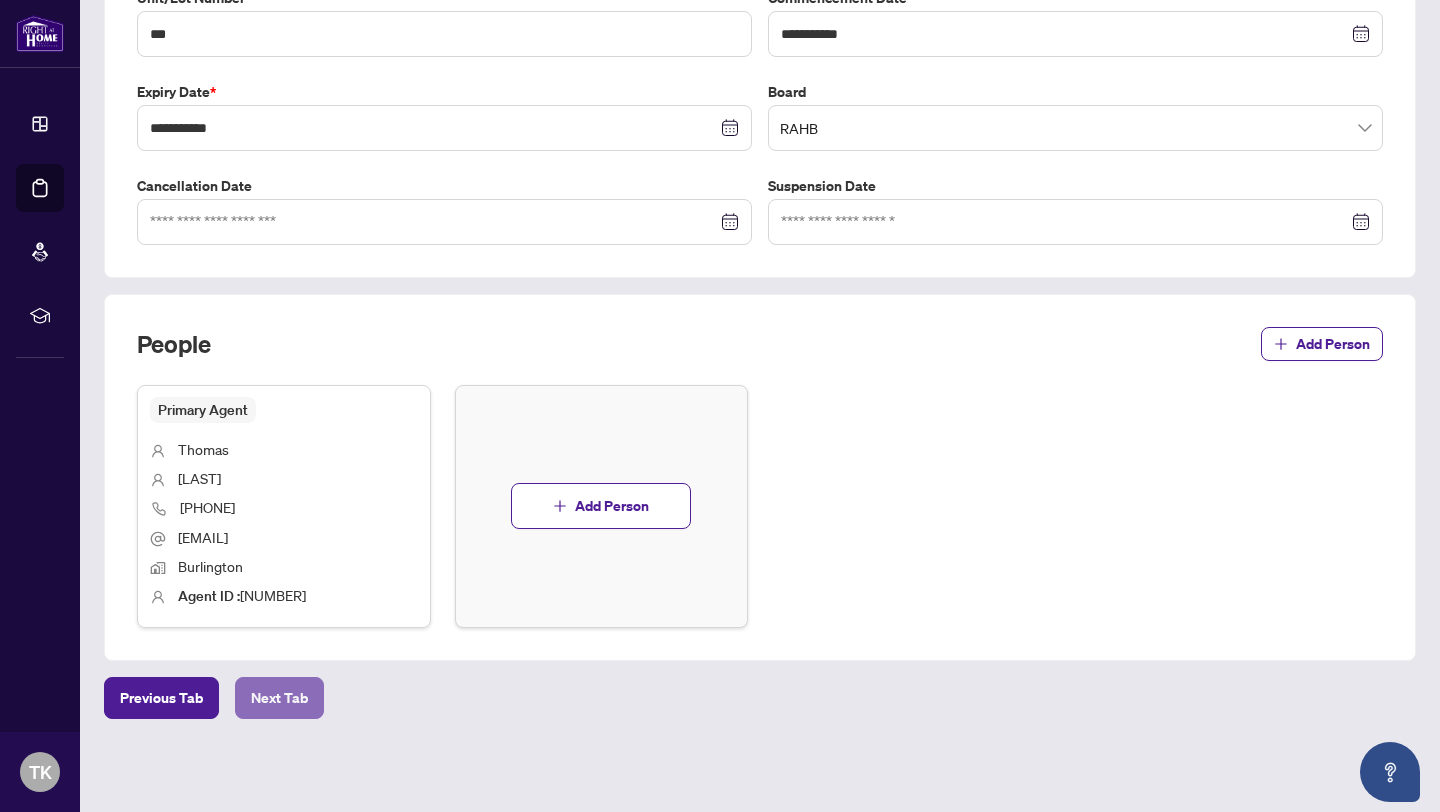 click on "Next Tab" at bounding box center (279, 698) 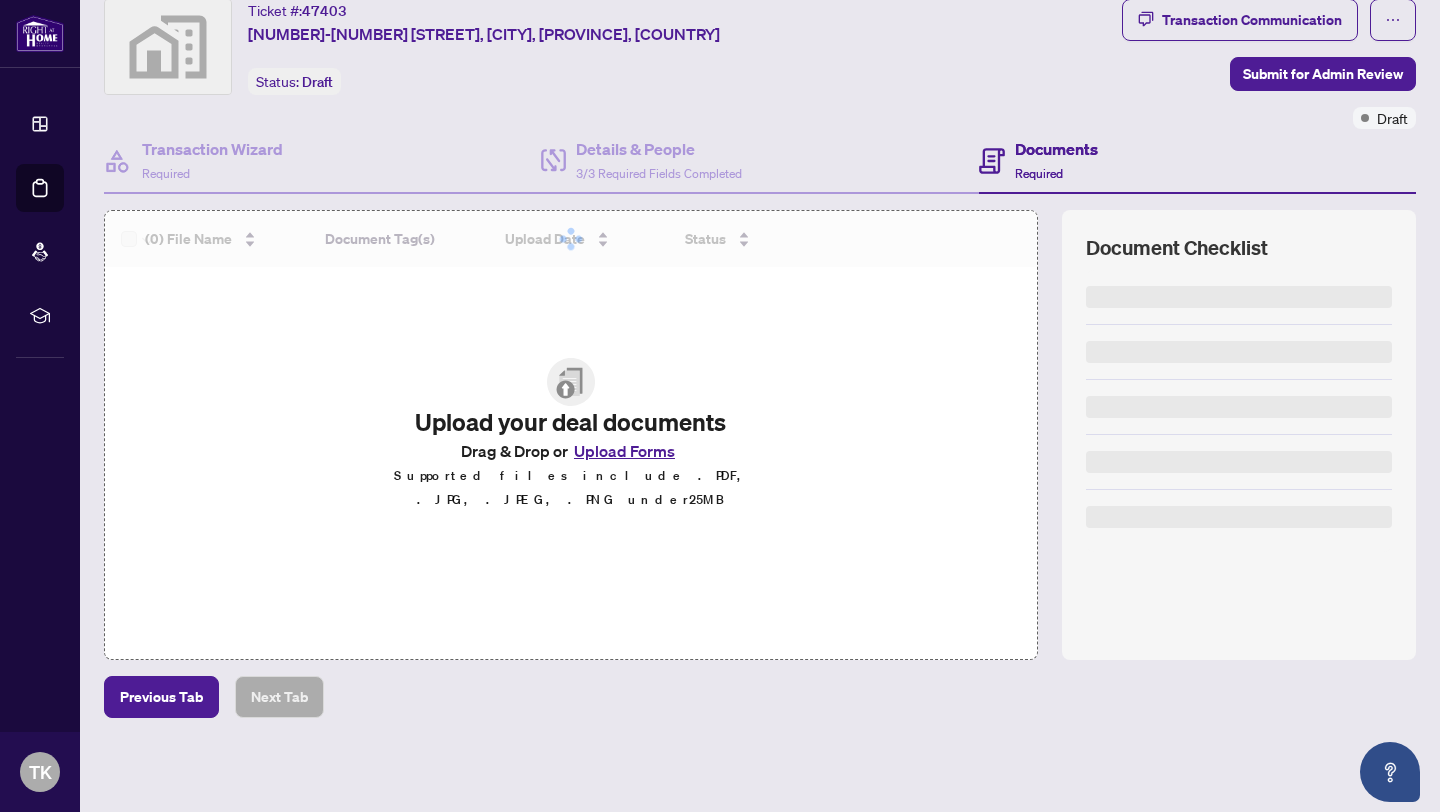scroll, scrollTop: 64, scrollLeft: 0, axis: vertical 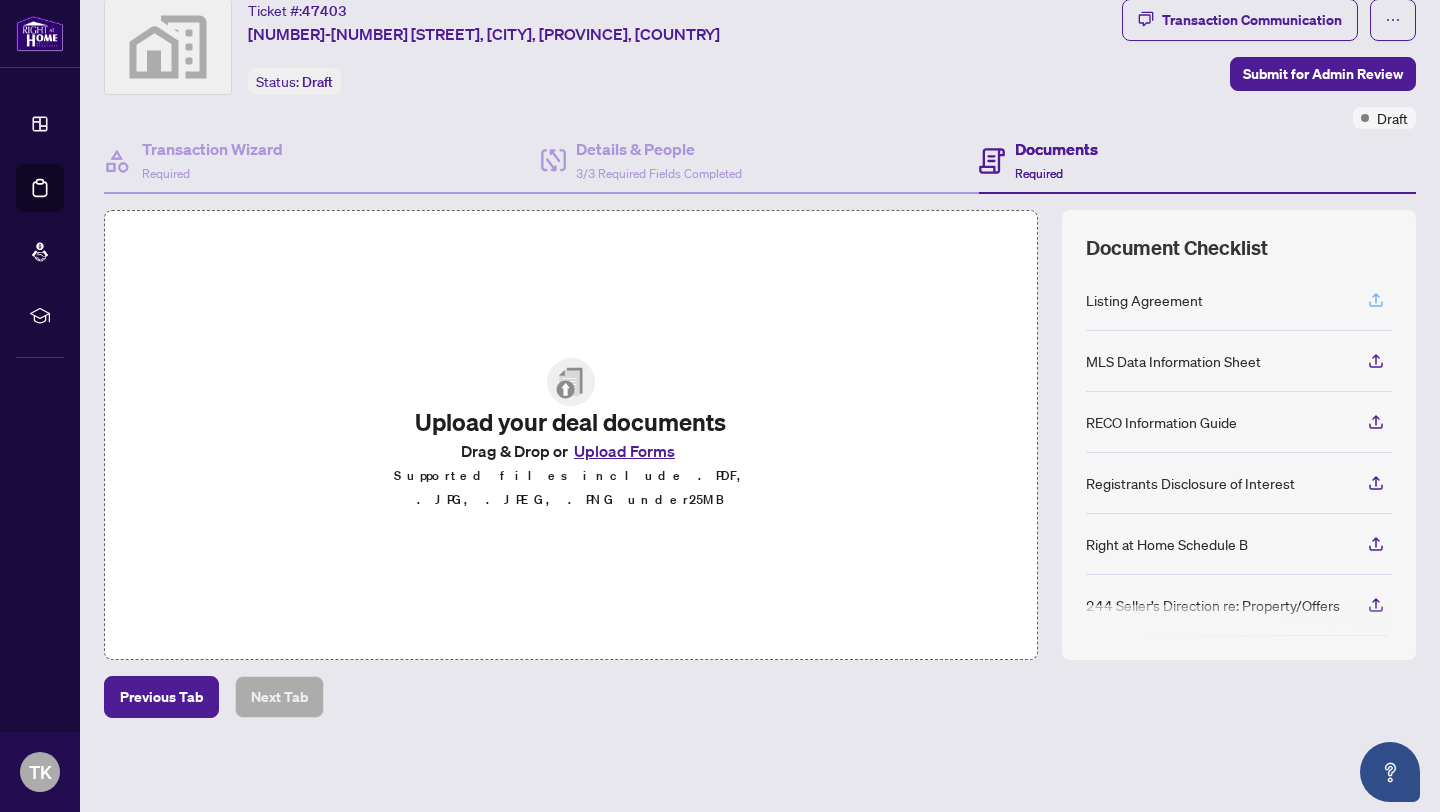 click 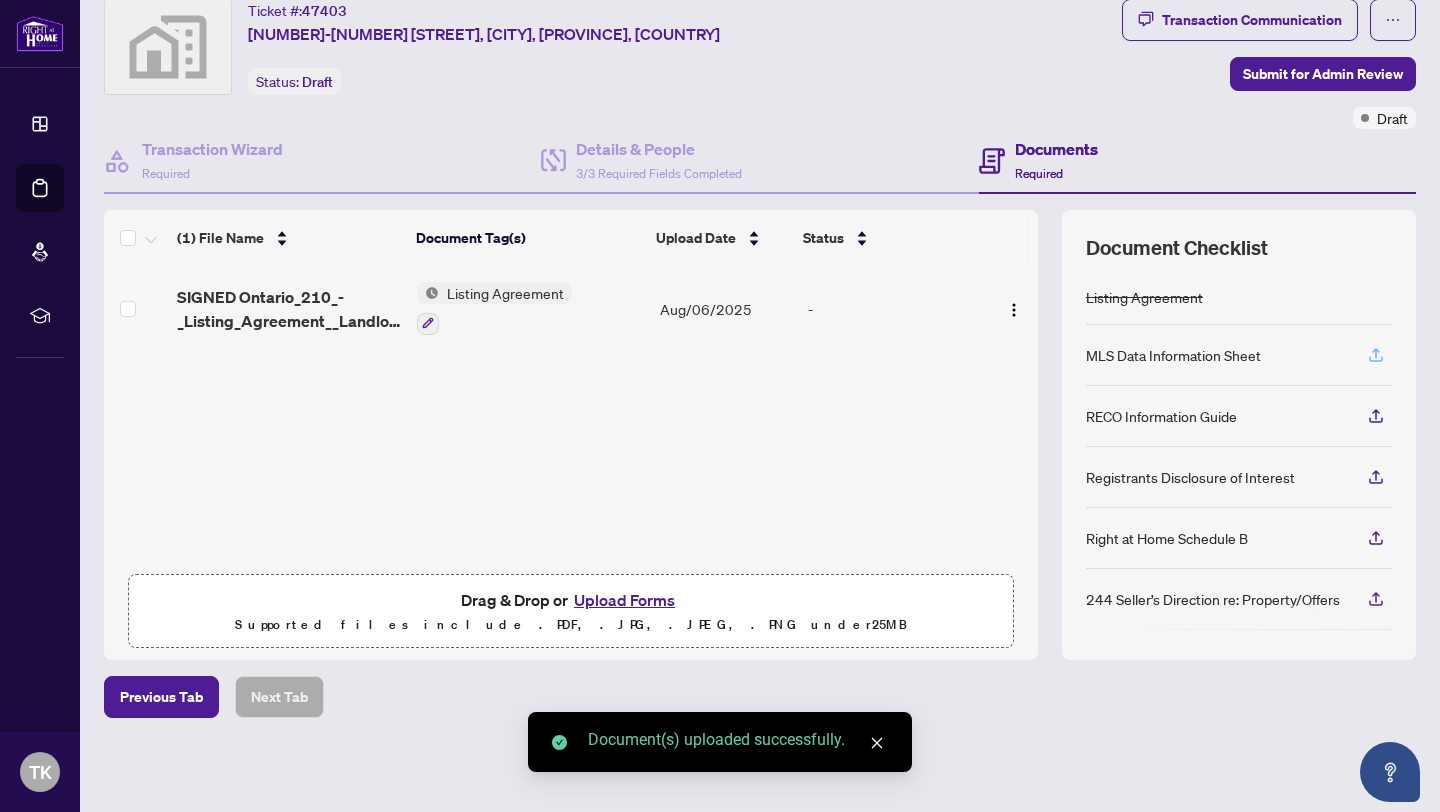 click 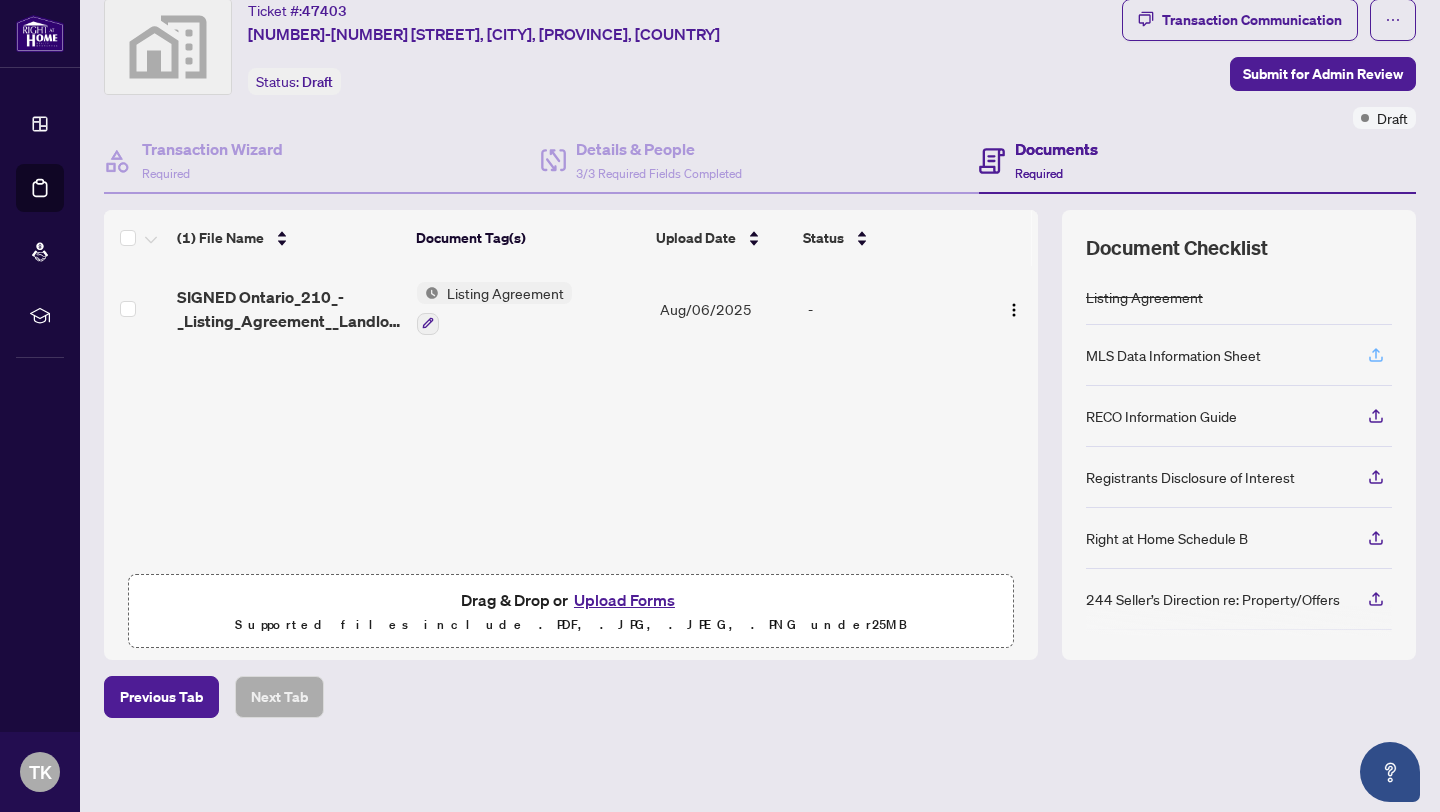 click 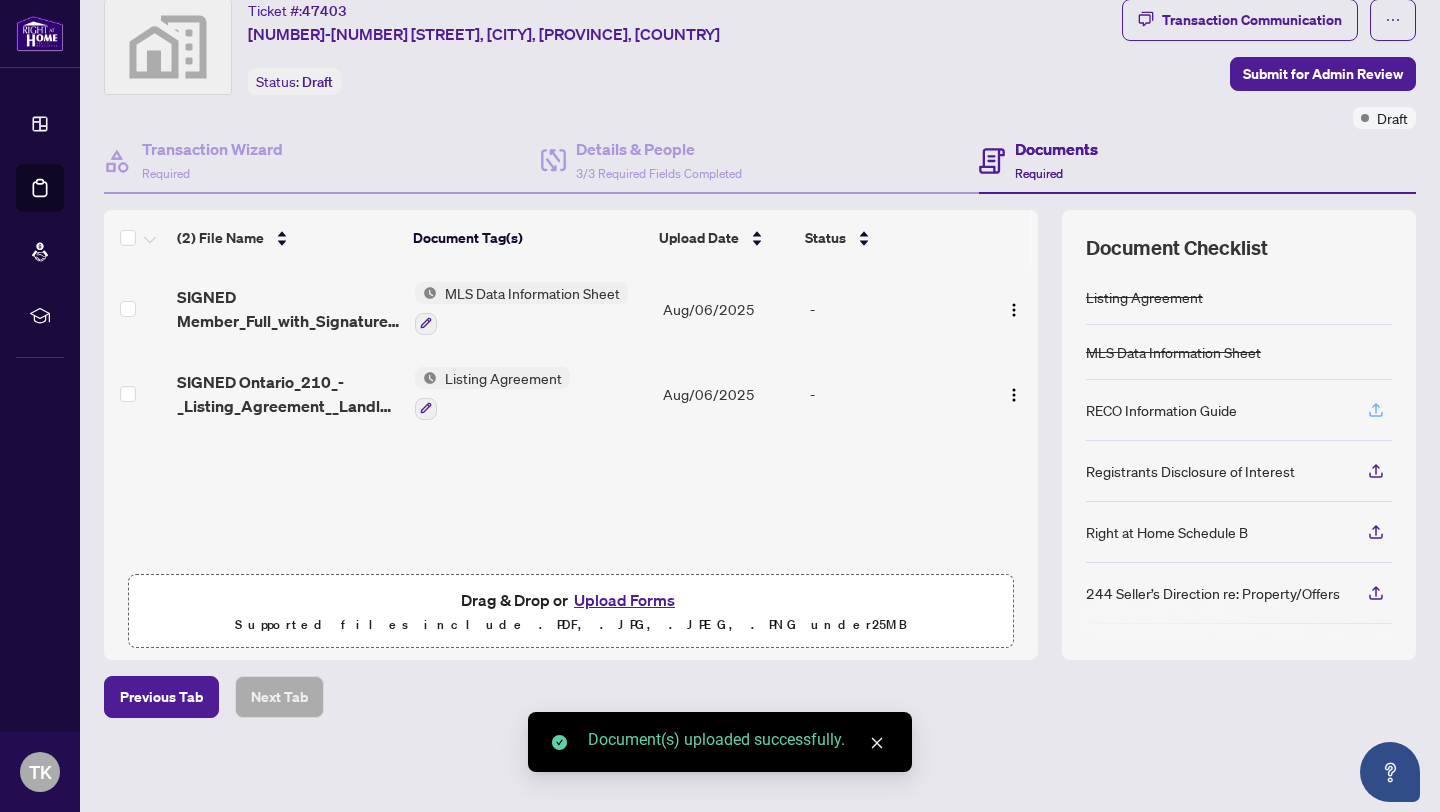 click 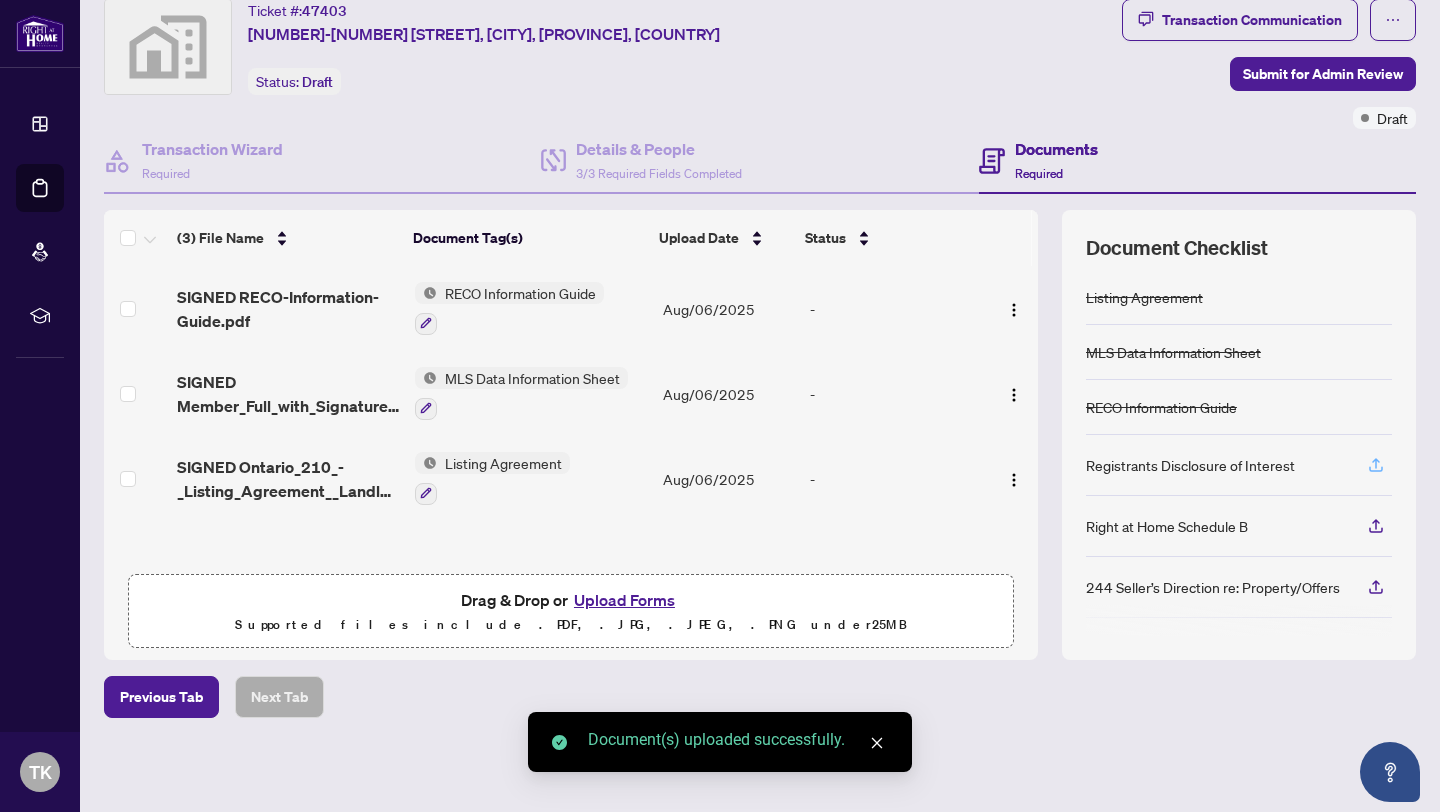 click 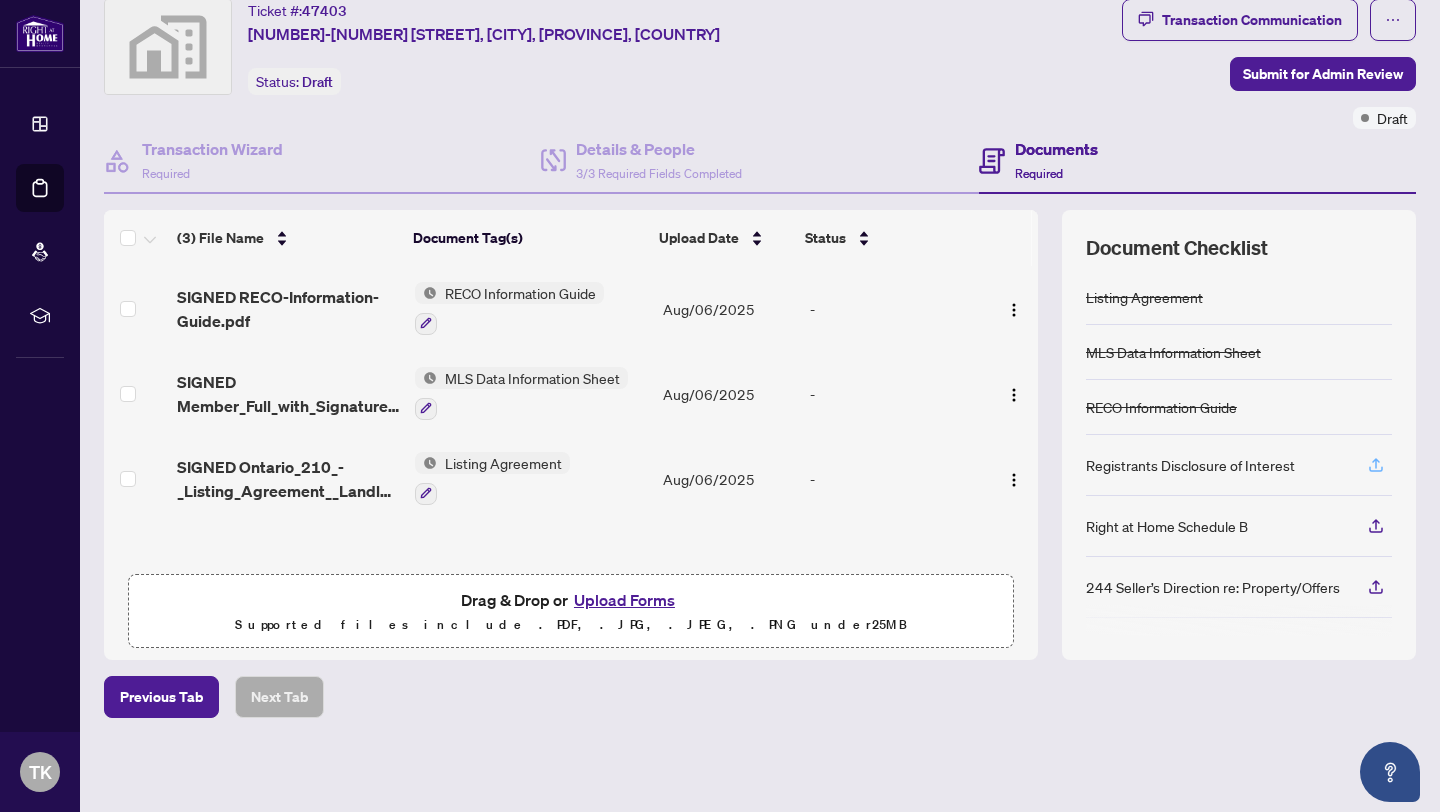 click 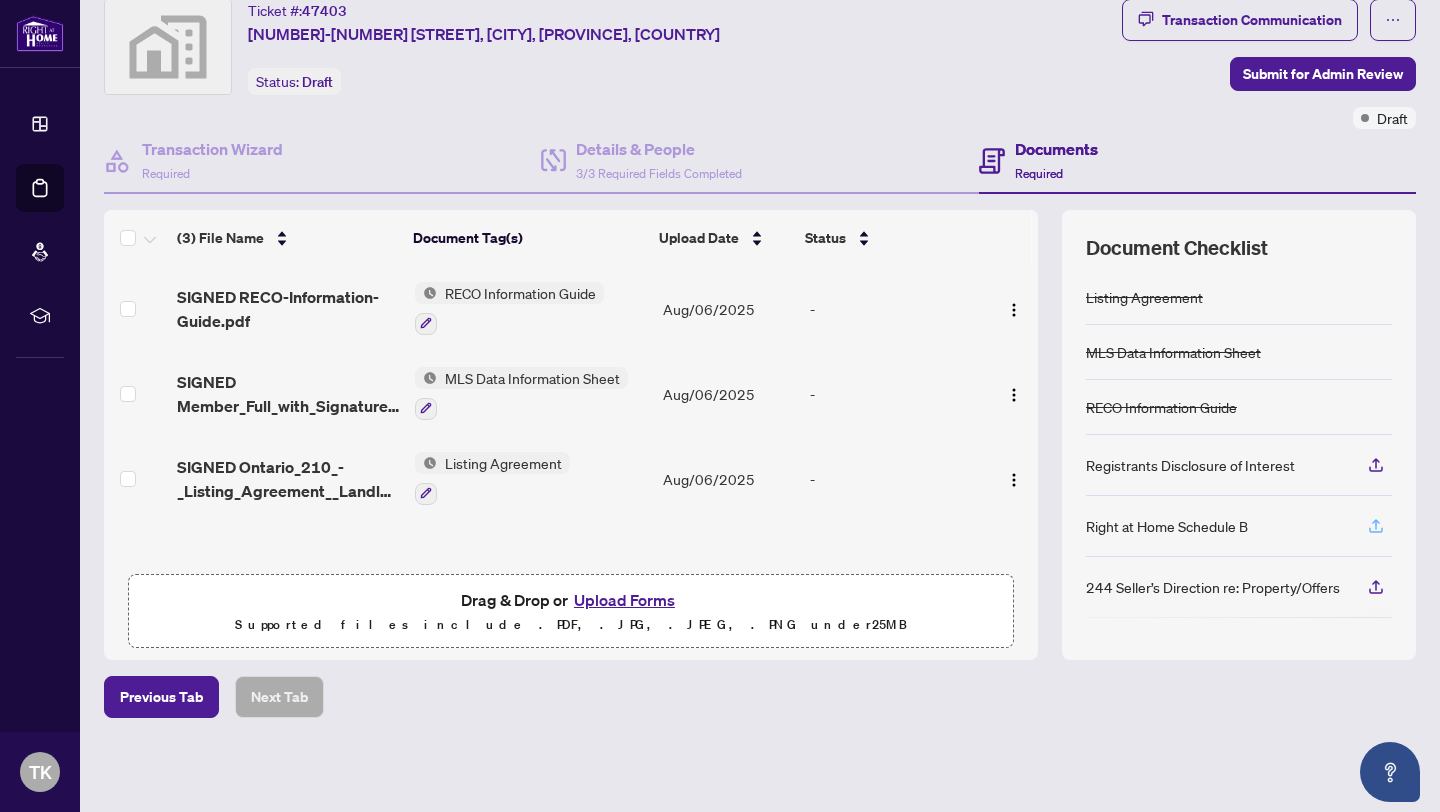 click 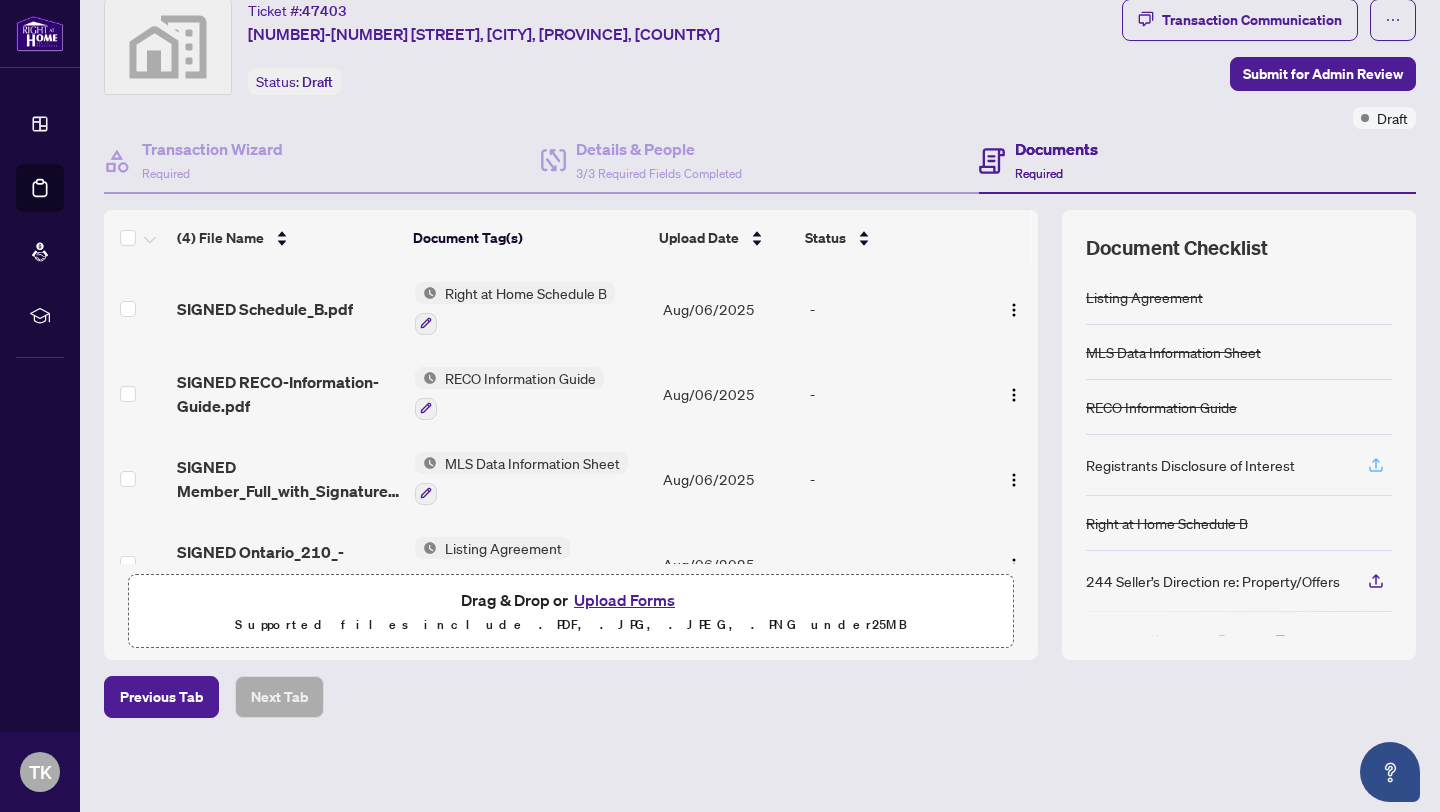 click 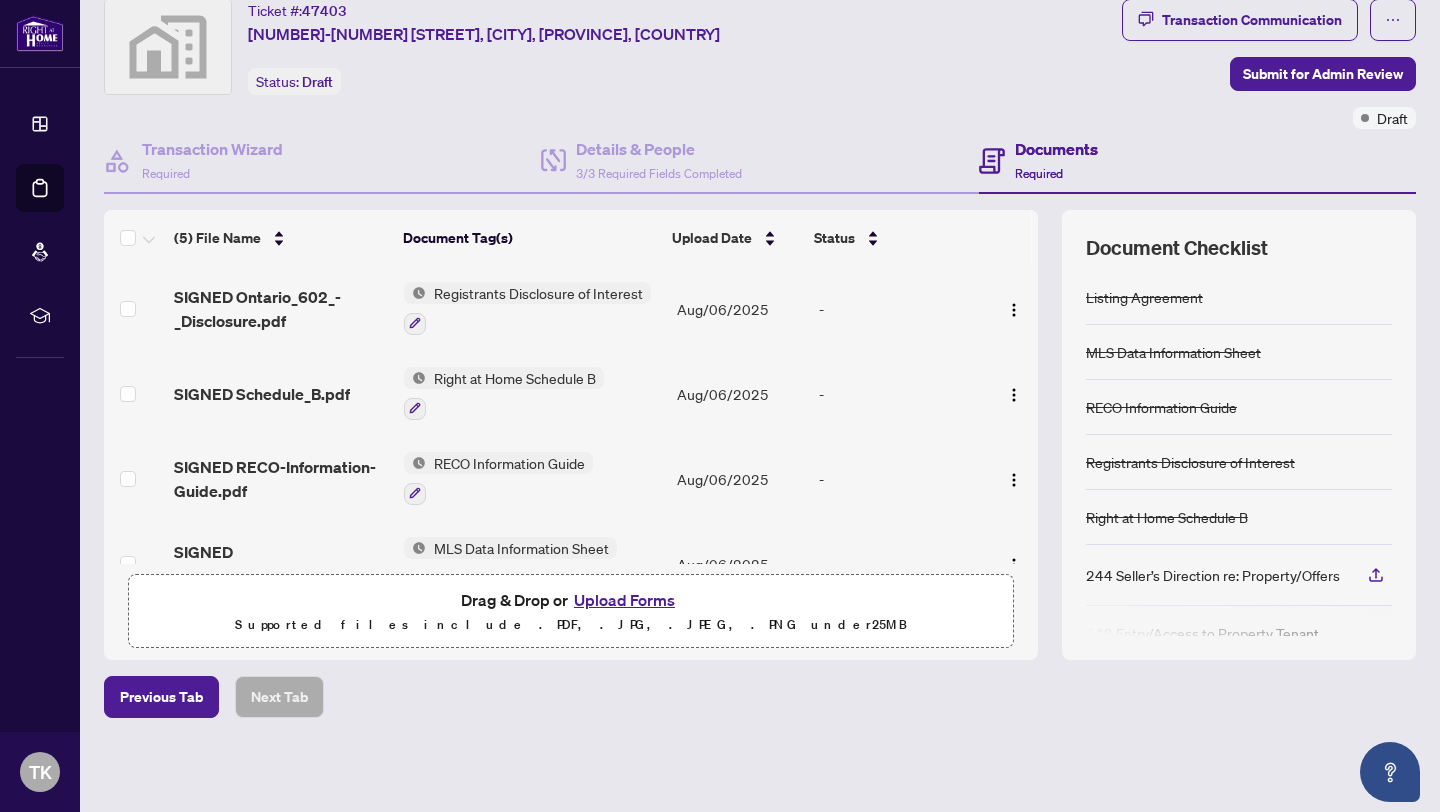 click on "Right at Home Schedule B" at bounding box center (1239, 517) 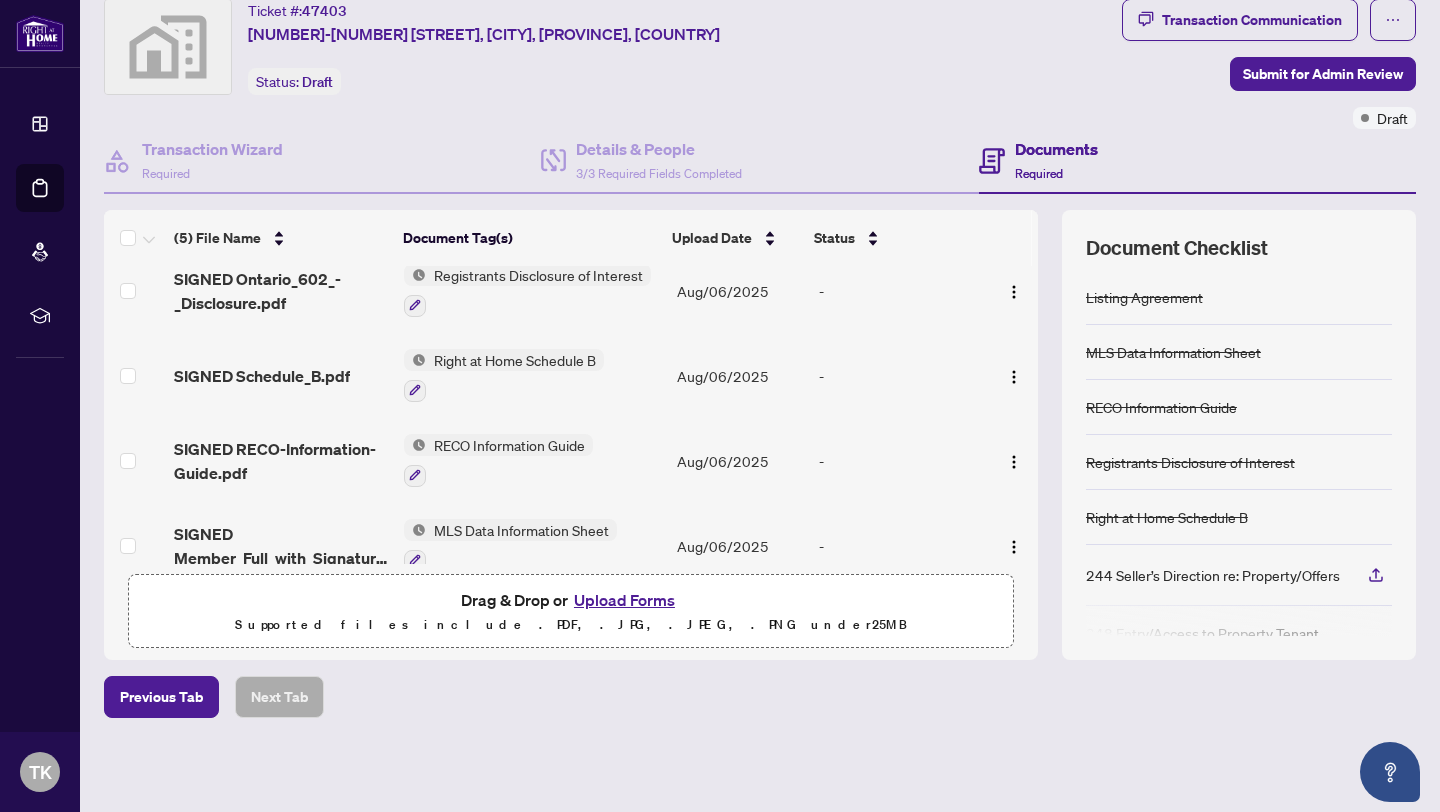 scroll, scrollTop: 0, scrollLeft: 0, axis: both 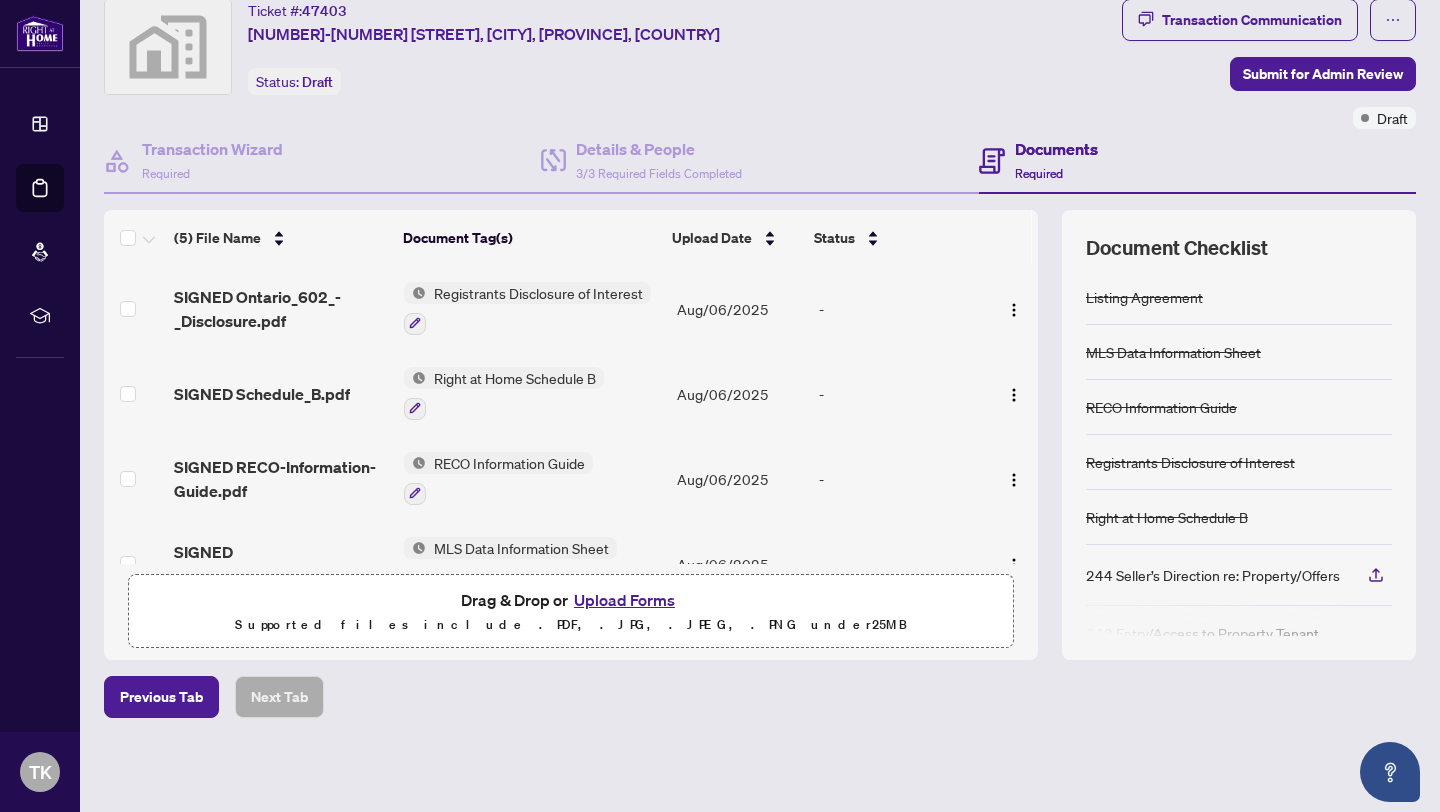 click on "Document Checklist Listing Agreement MLS Data Information Sheet RECO Information Guide Registrants Disclosure of Interest Right at Home Schedule B 244 Seller’s Direction re: Property/Offers 248 Entry/Access to Property Tenant Acknowledgement" at bounding box center [1239, 435] 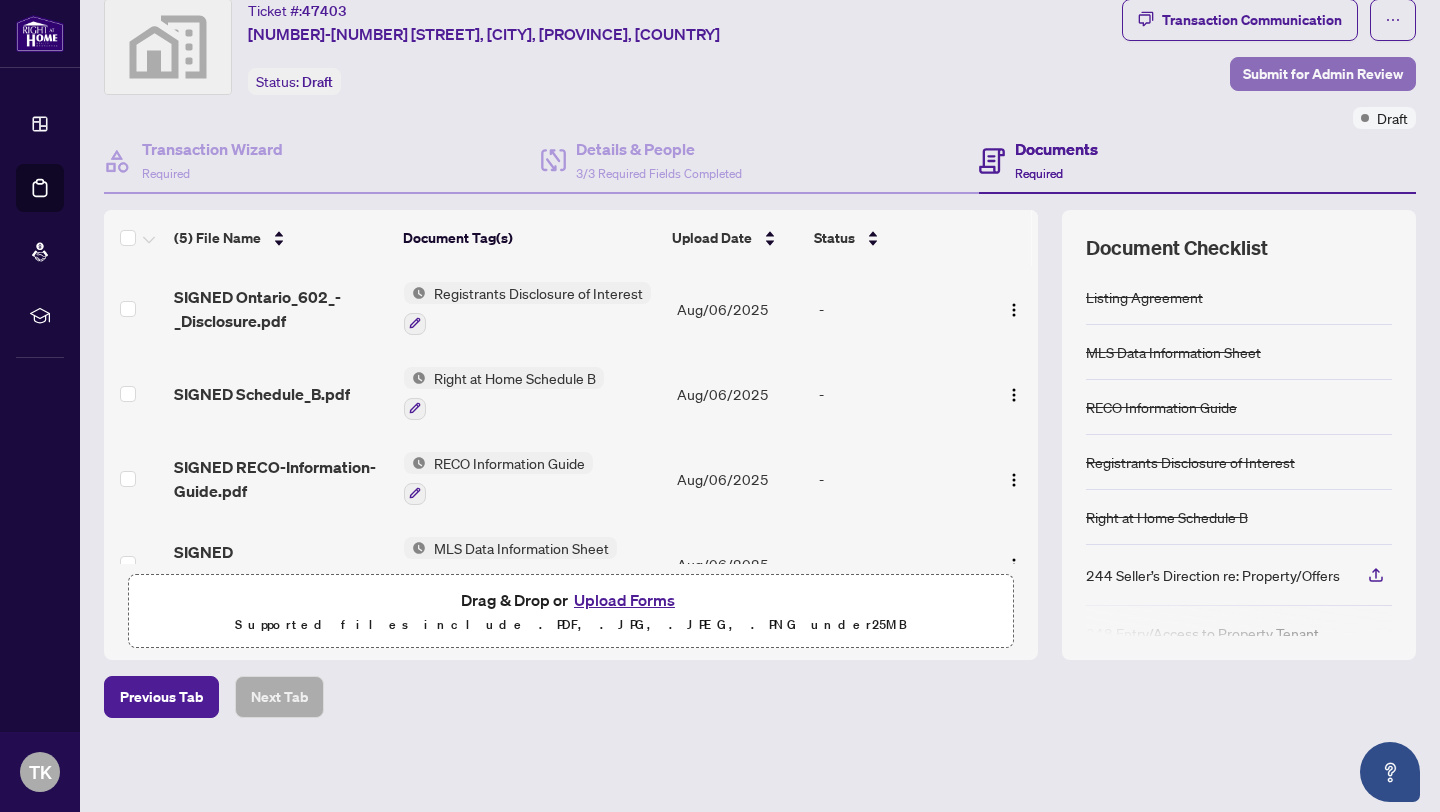 click on "Submit for Admin Review" at bounding box center [1323, 74] 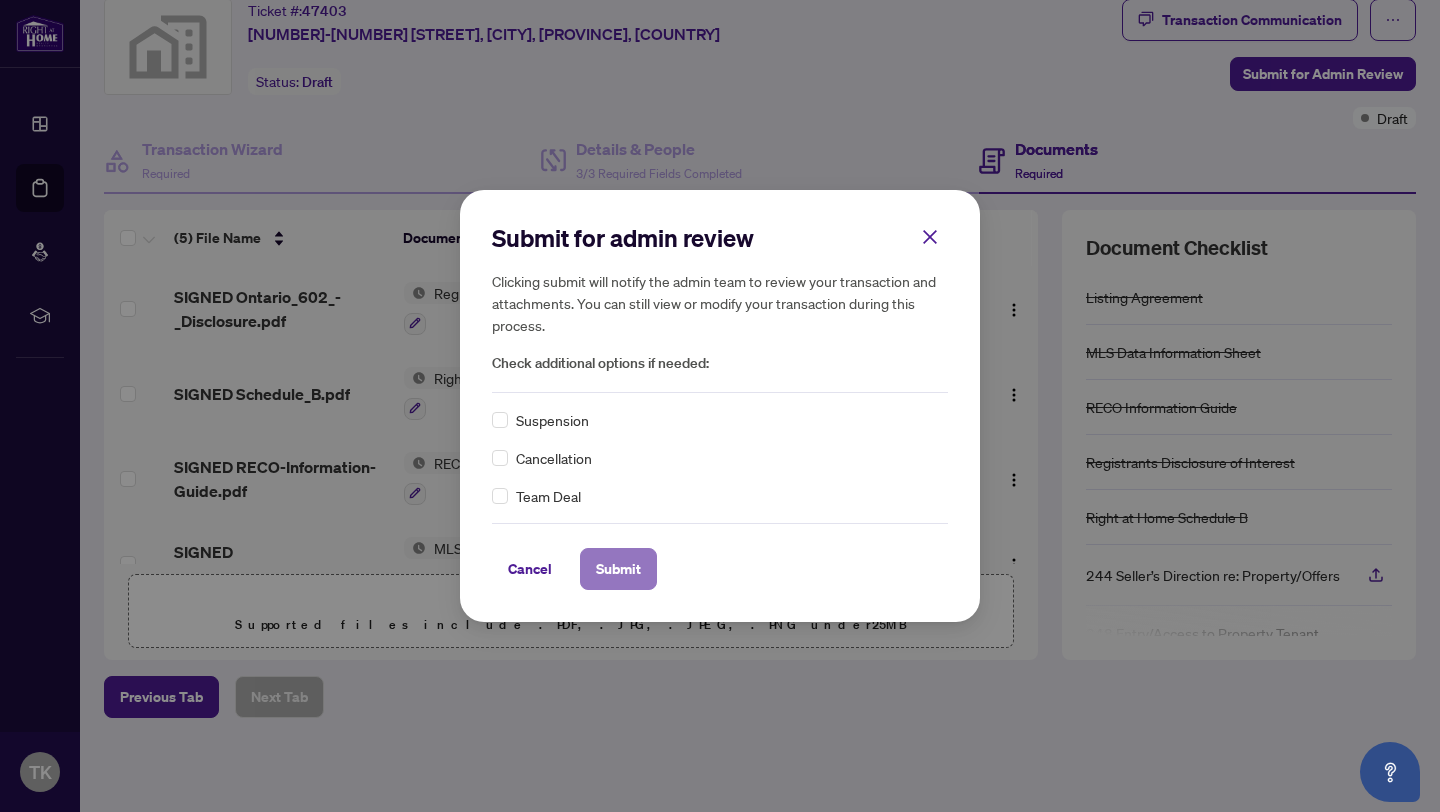 click on "Submit" at bounding box center (618, 569) 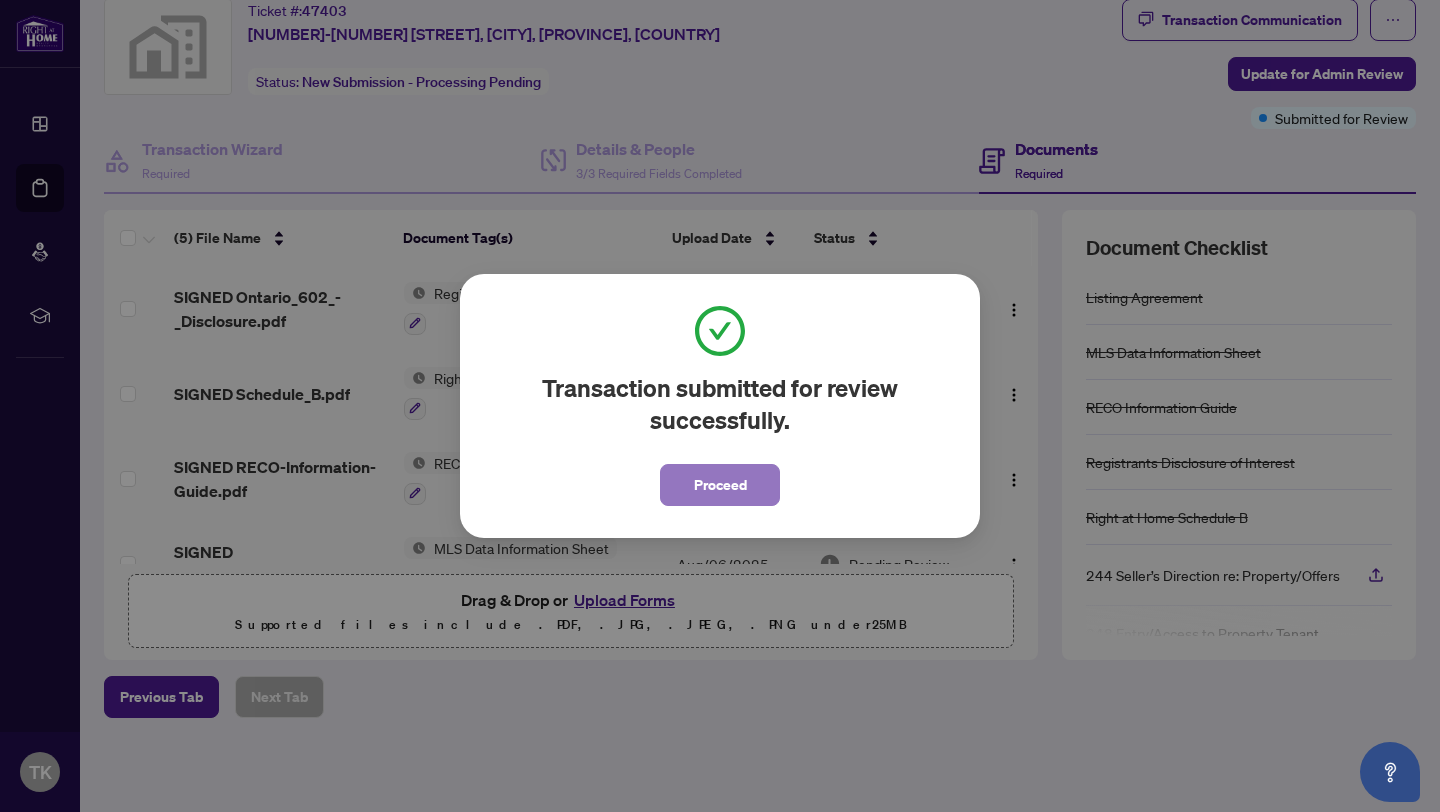 click on "Proceed" at bounding box center [720, 485] 